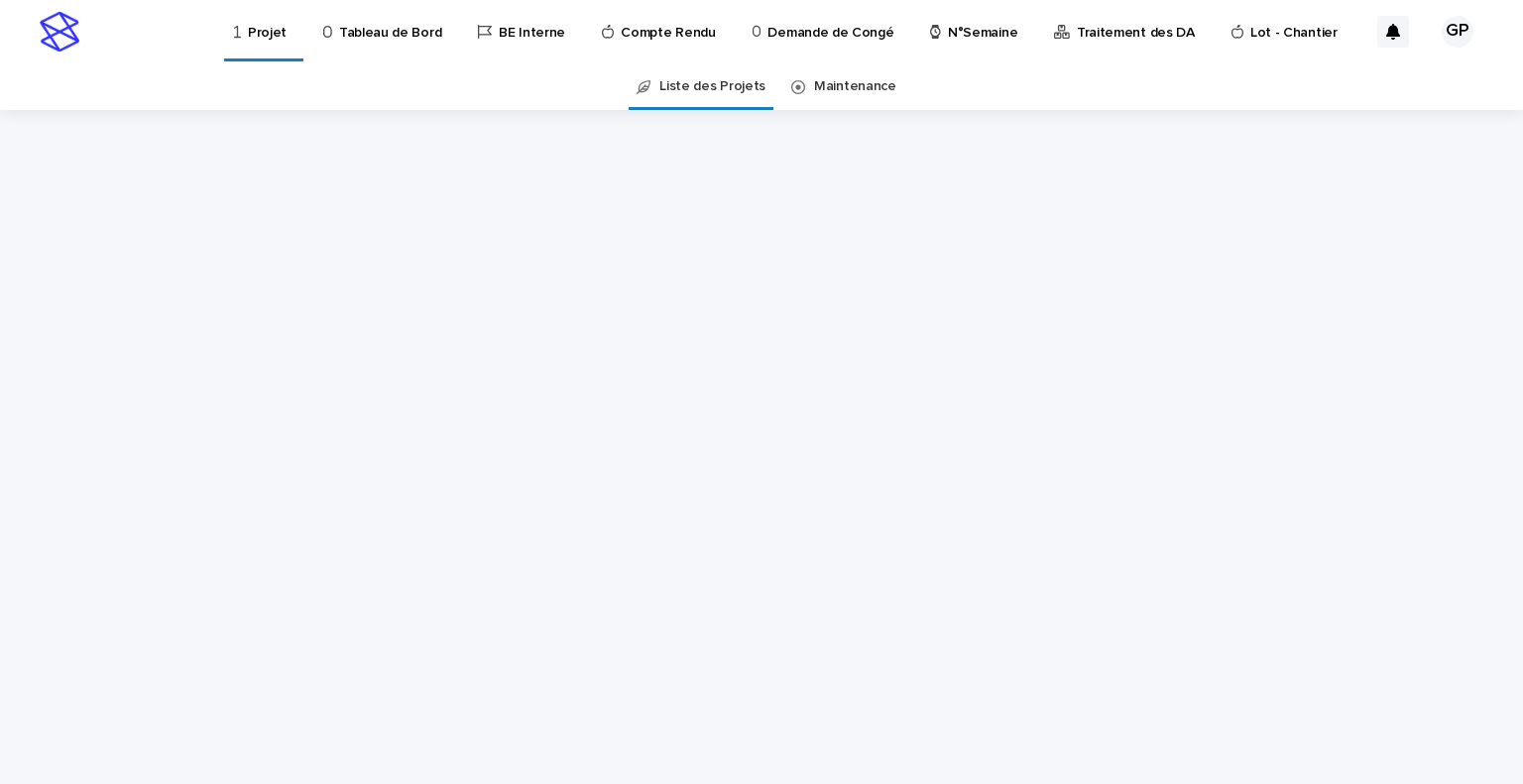 scroll, scrollTop: 0, scrollLeft: 0, axis: both 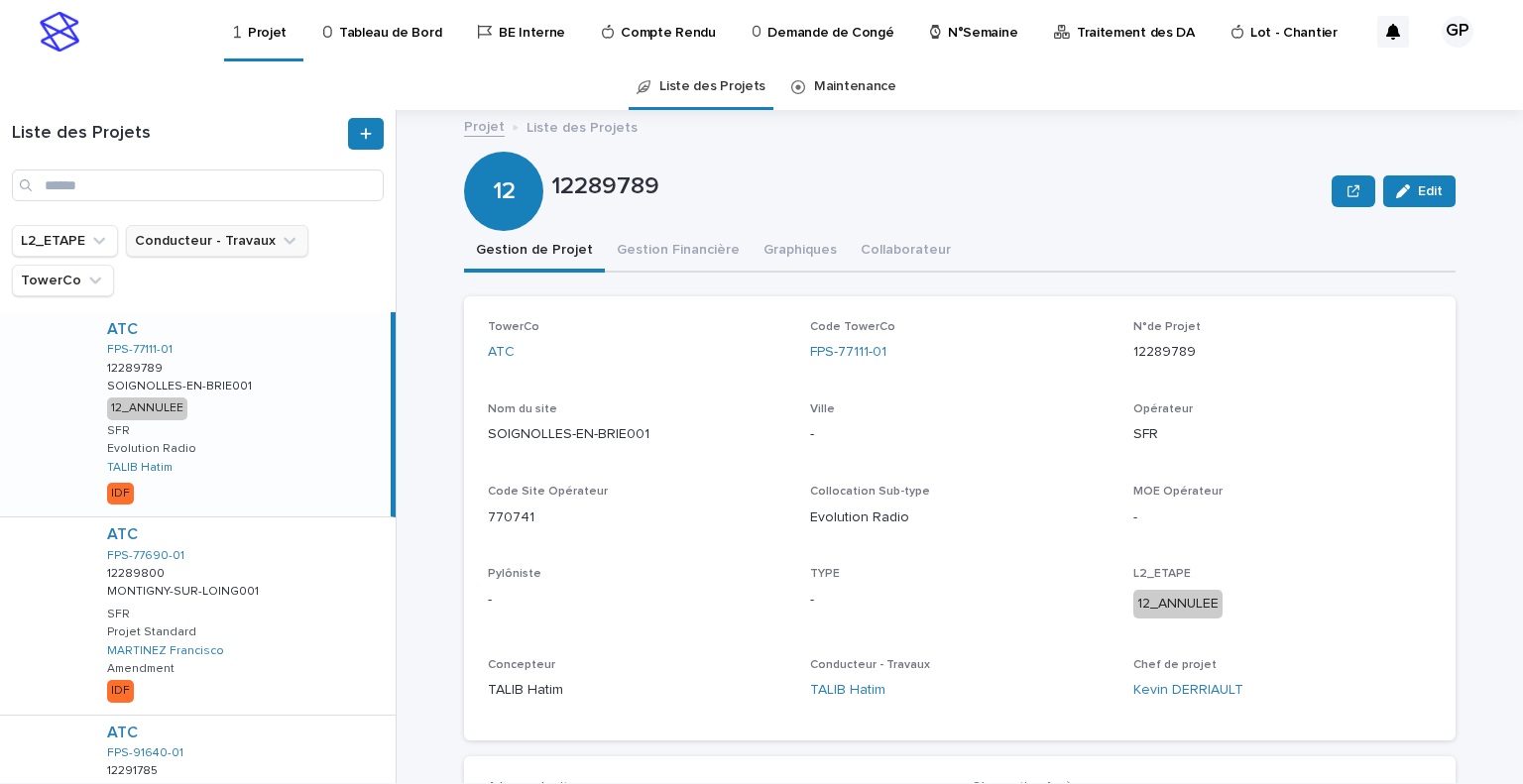 click on "Conducteur - Travaux" at bounding box center [217, 241] 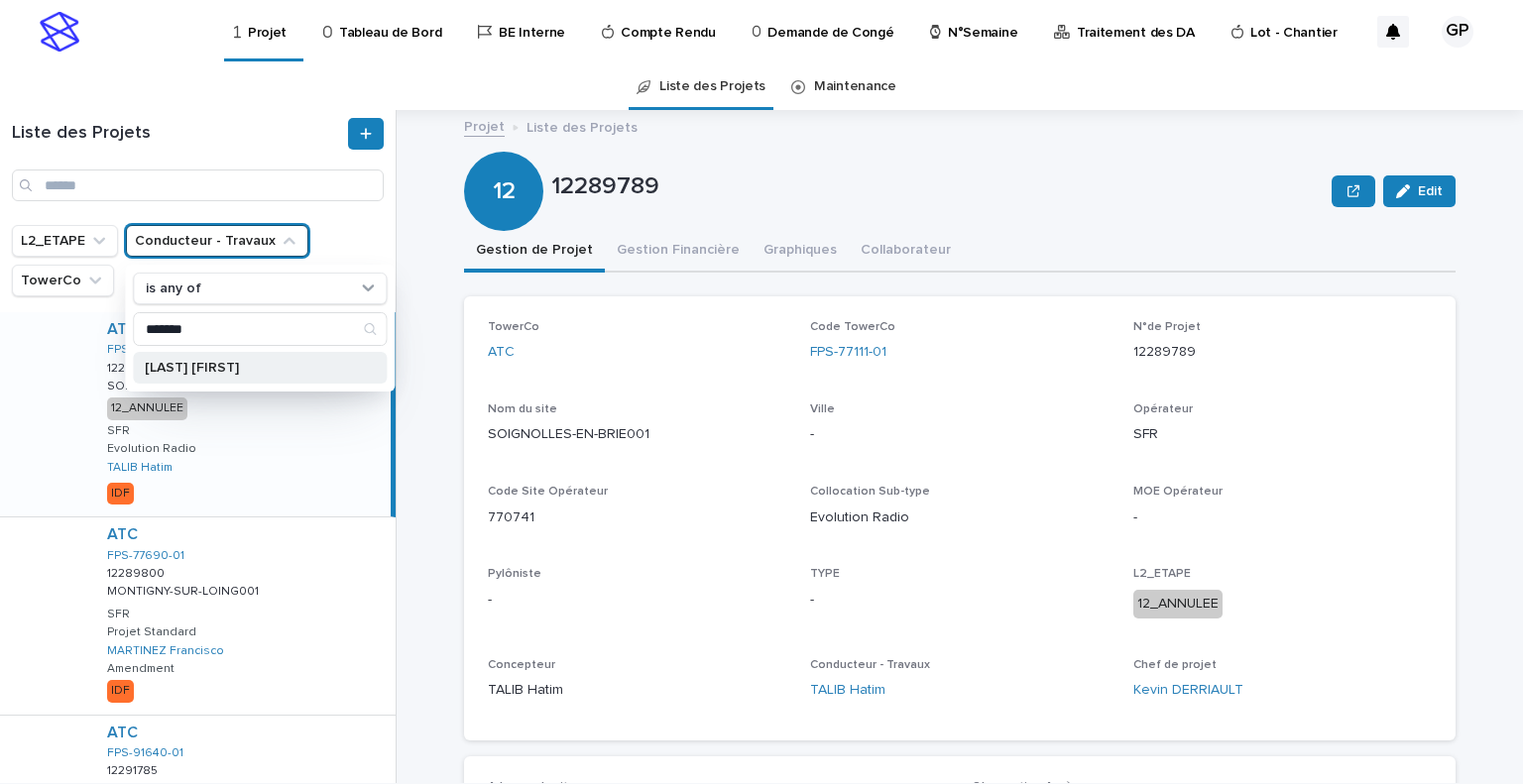 type on "*******" 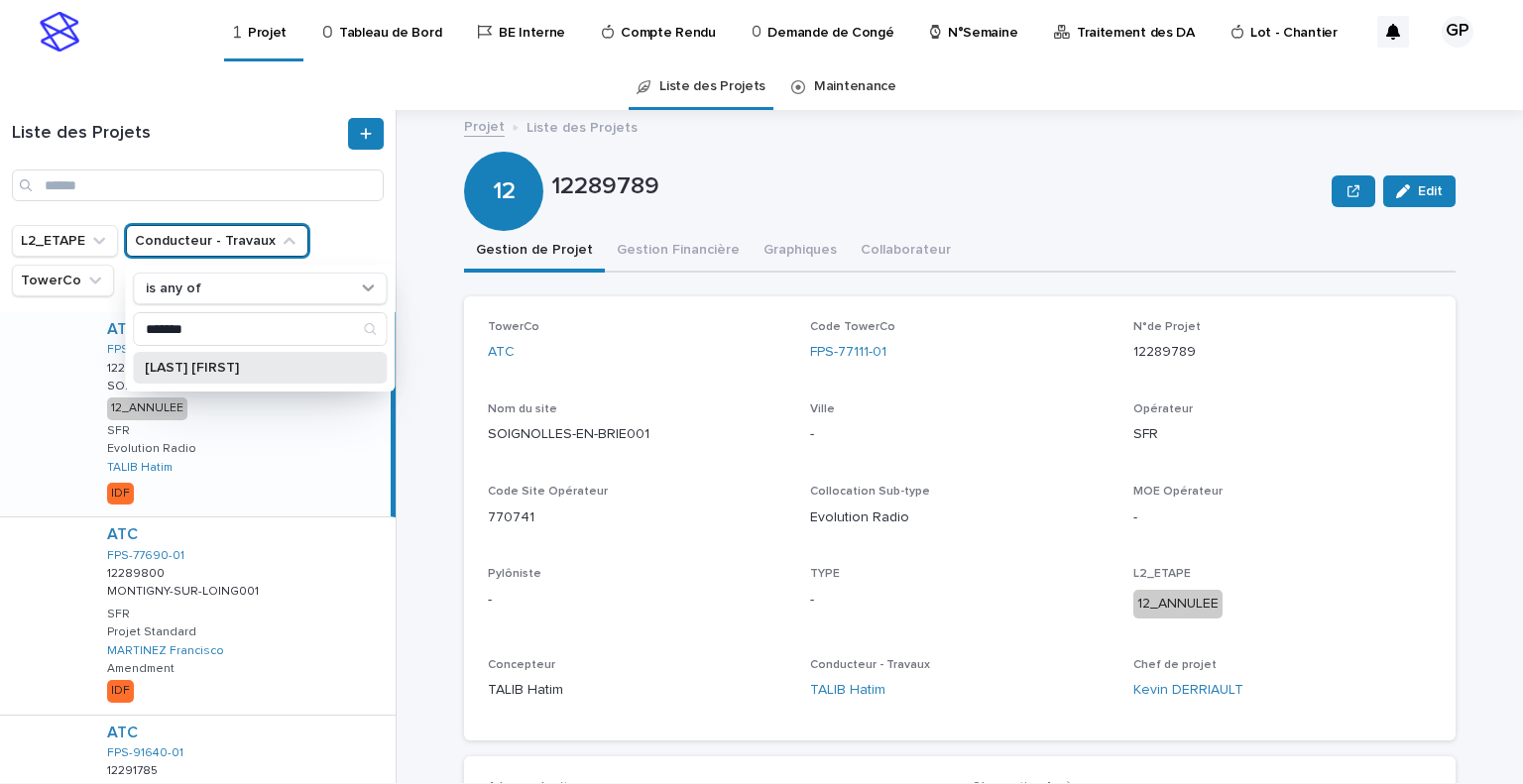 click on "[LAST]  [FIRST]" at bounding box center [260, 368] 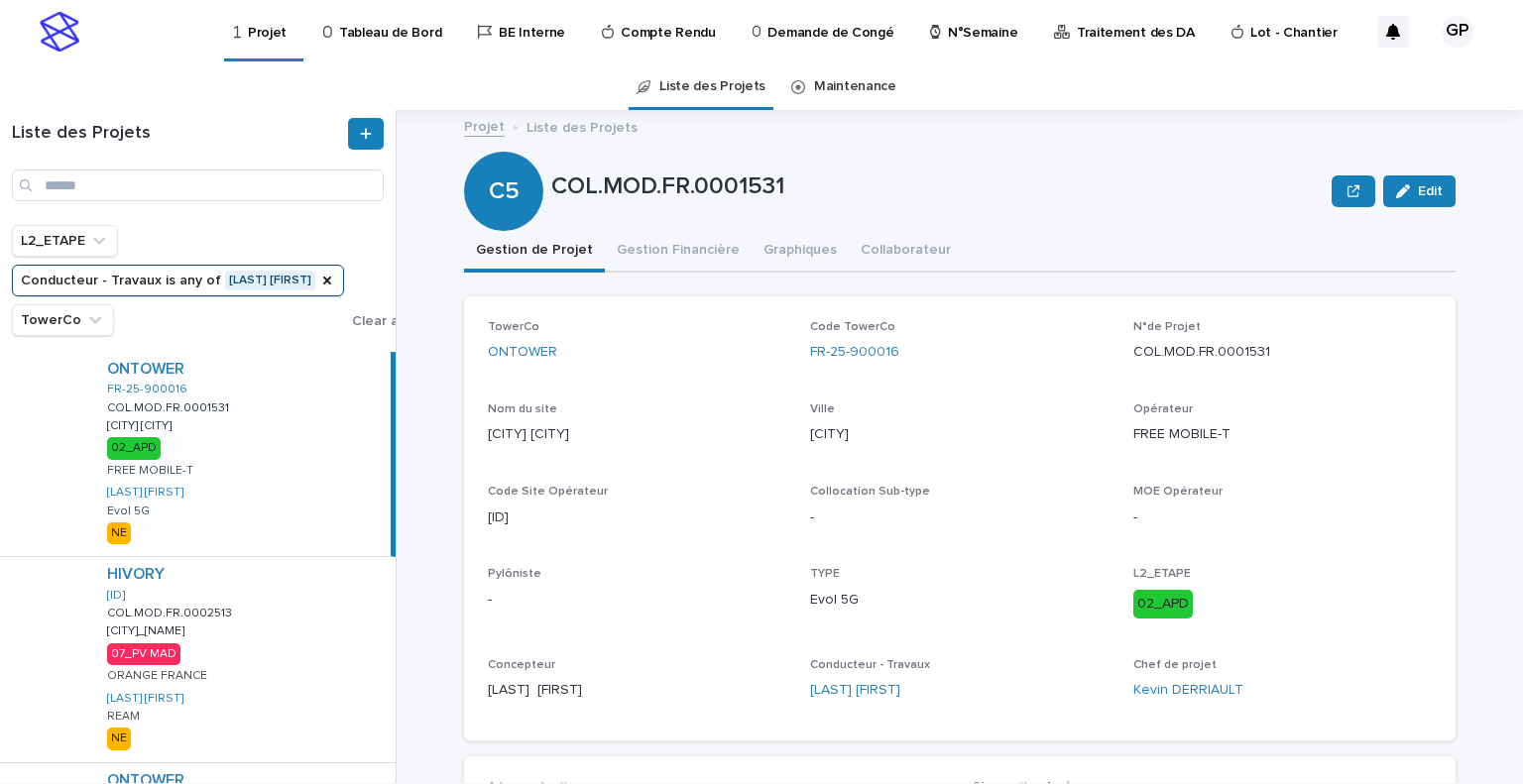 click on "Tableau de Bord" at bounding box center (390, 21) 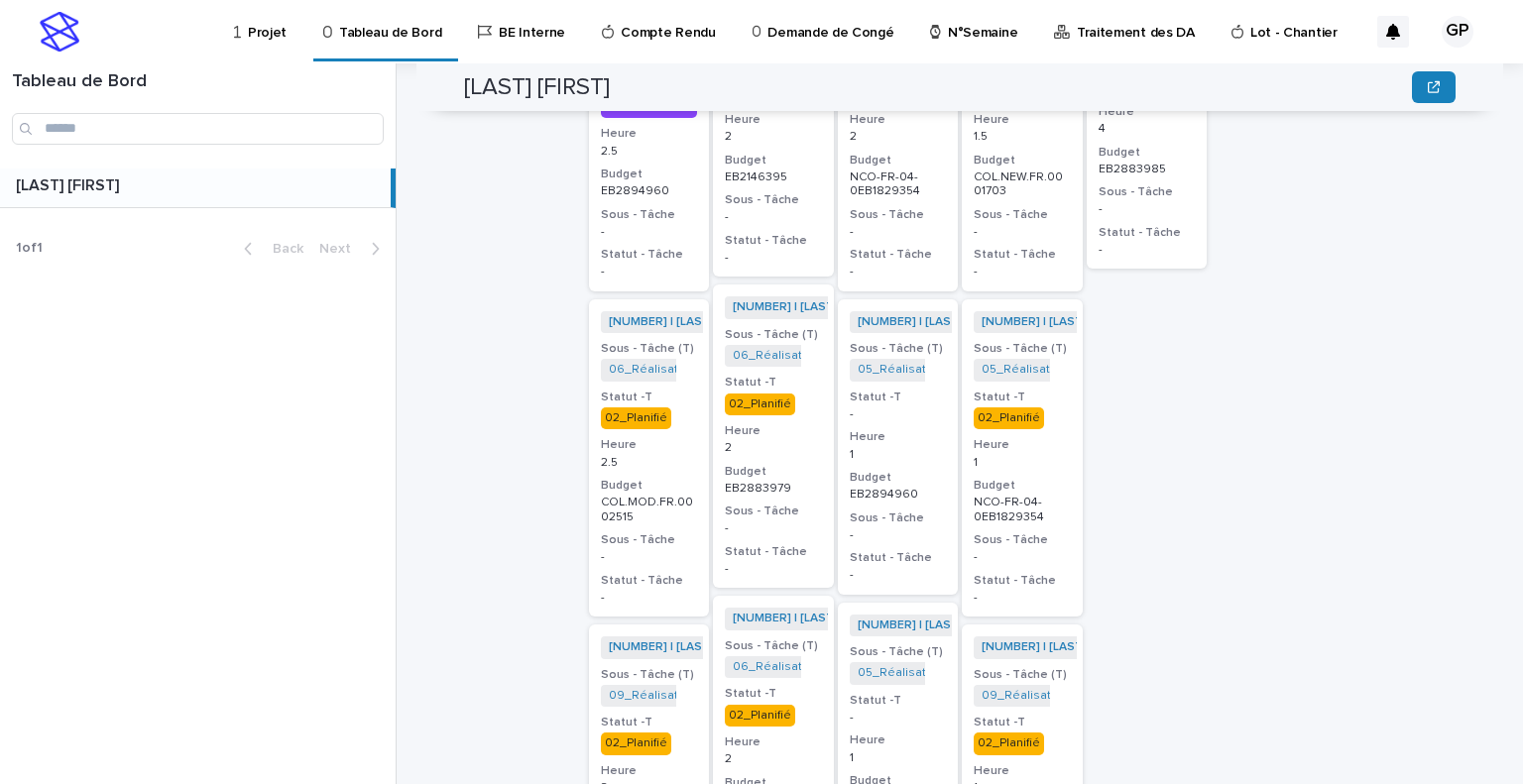 scroll, scrollTop: 976, scrollLeft: 0, axis: vertical 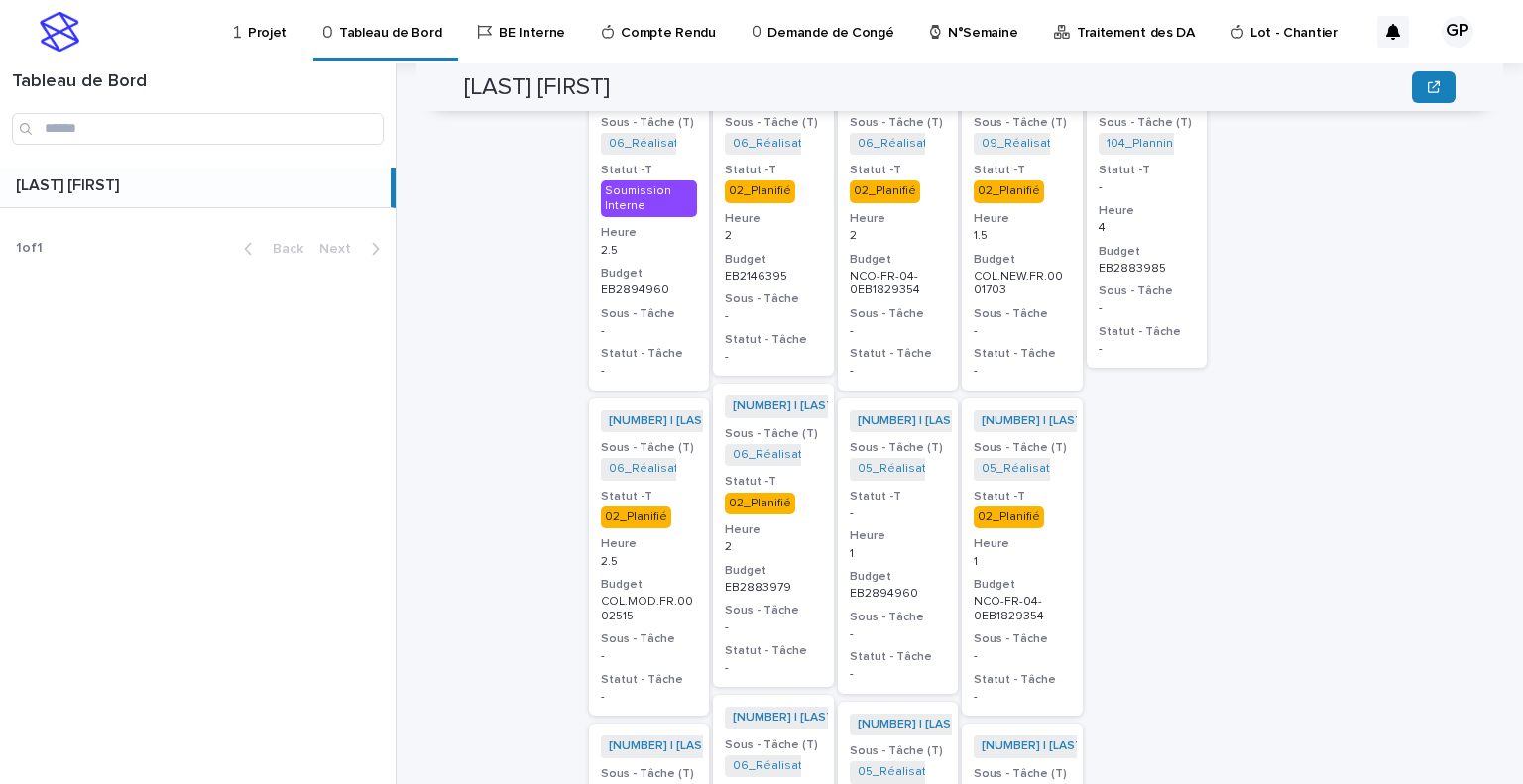 click on "02_Planifié" at bounding box center [636, 517] 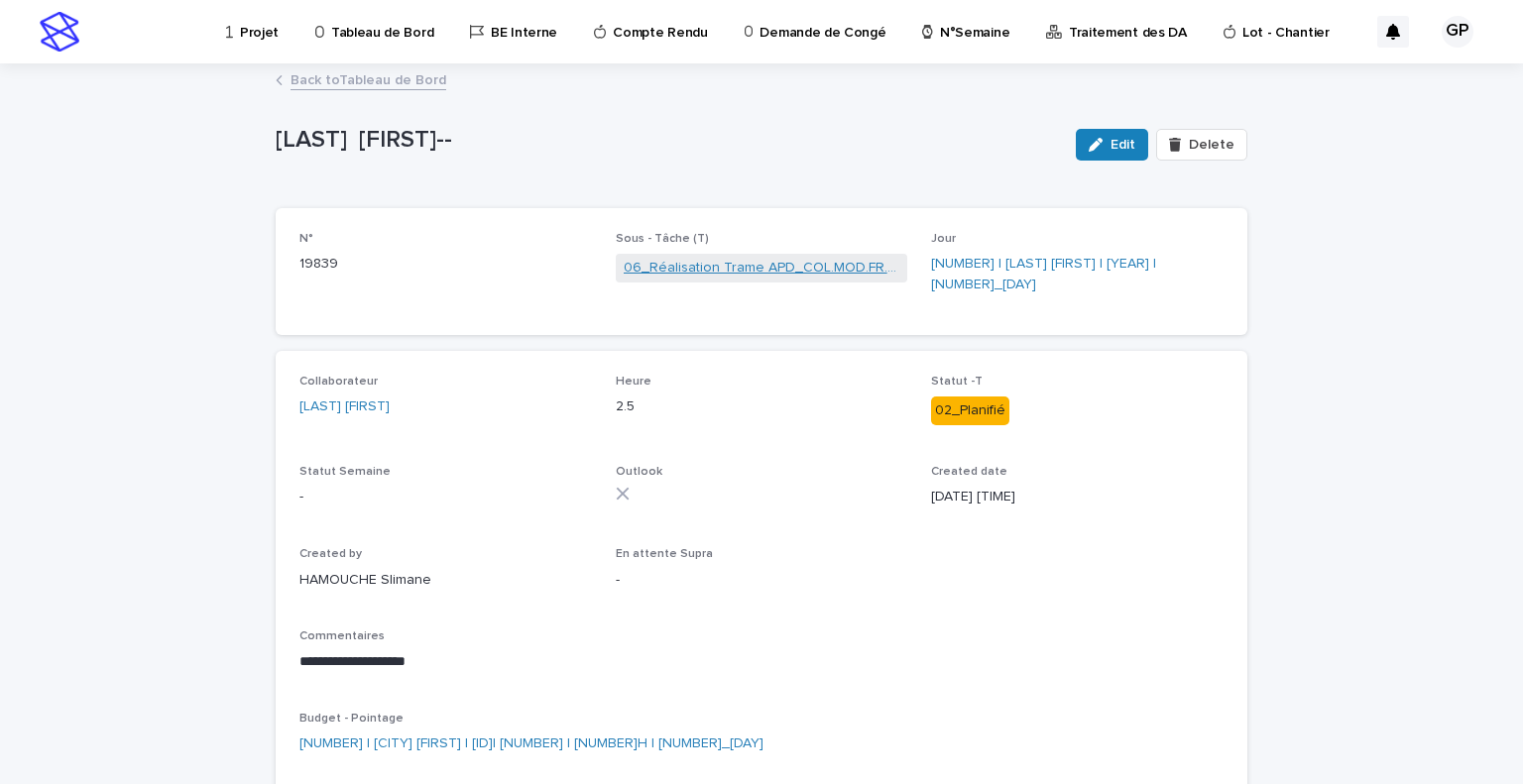 click on "06_Réalisation Trame APD_COL.MOD.FR.0002515" at bounding box center [762, 268] 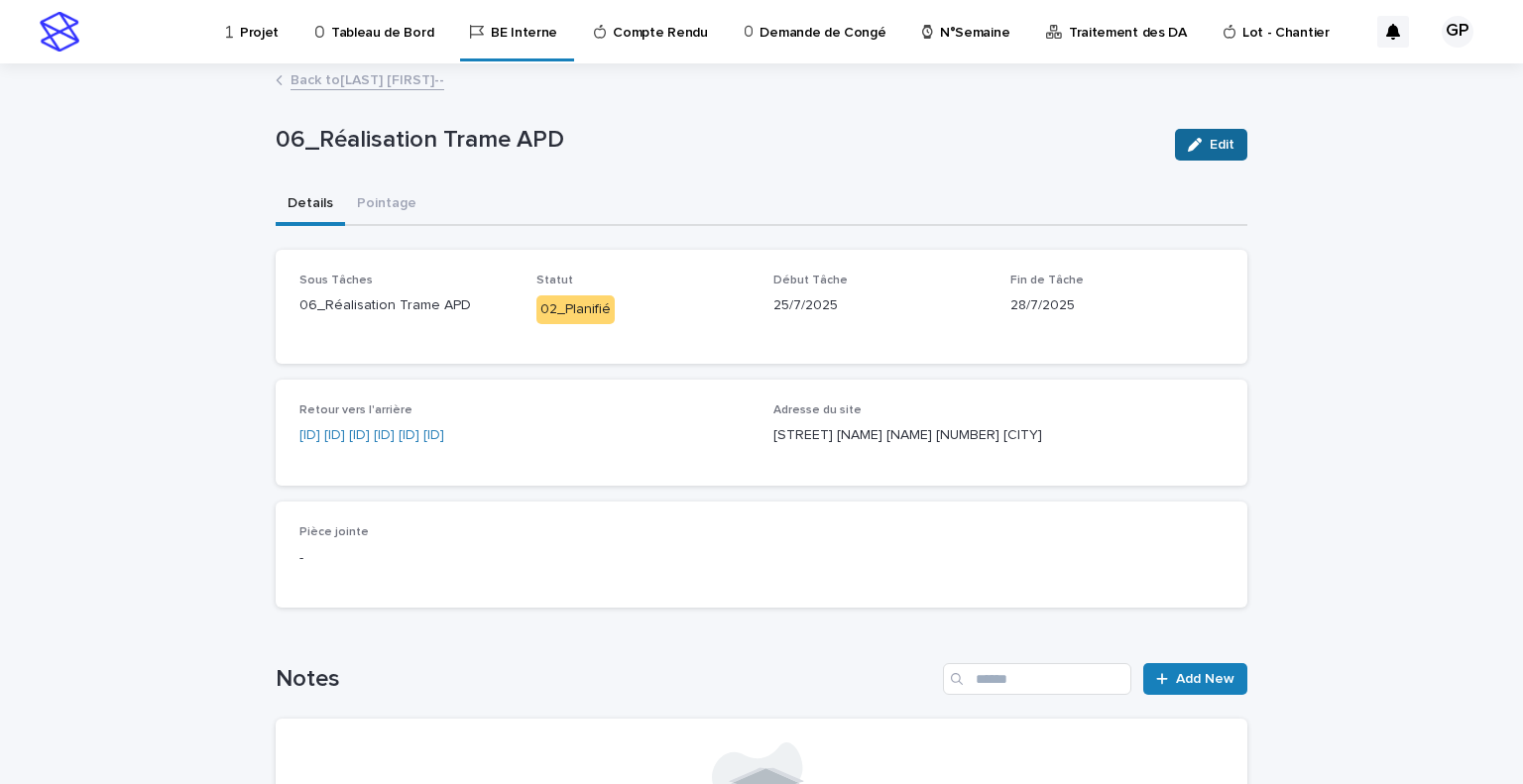 click on "Edit" at bounding box center [1211, 145] 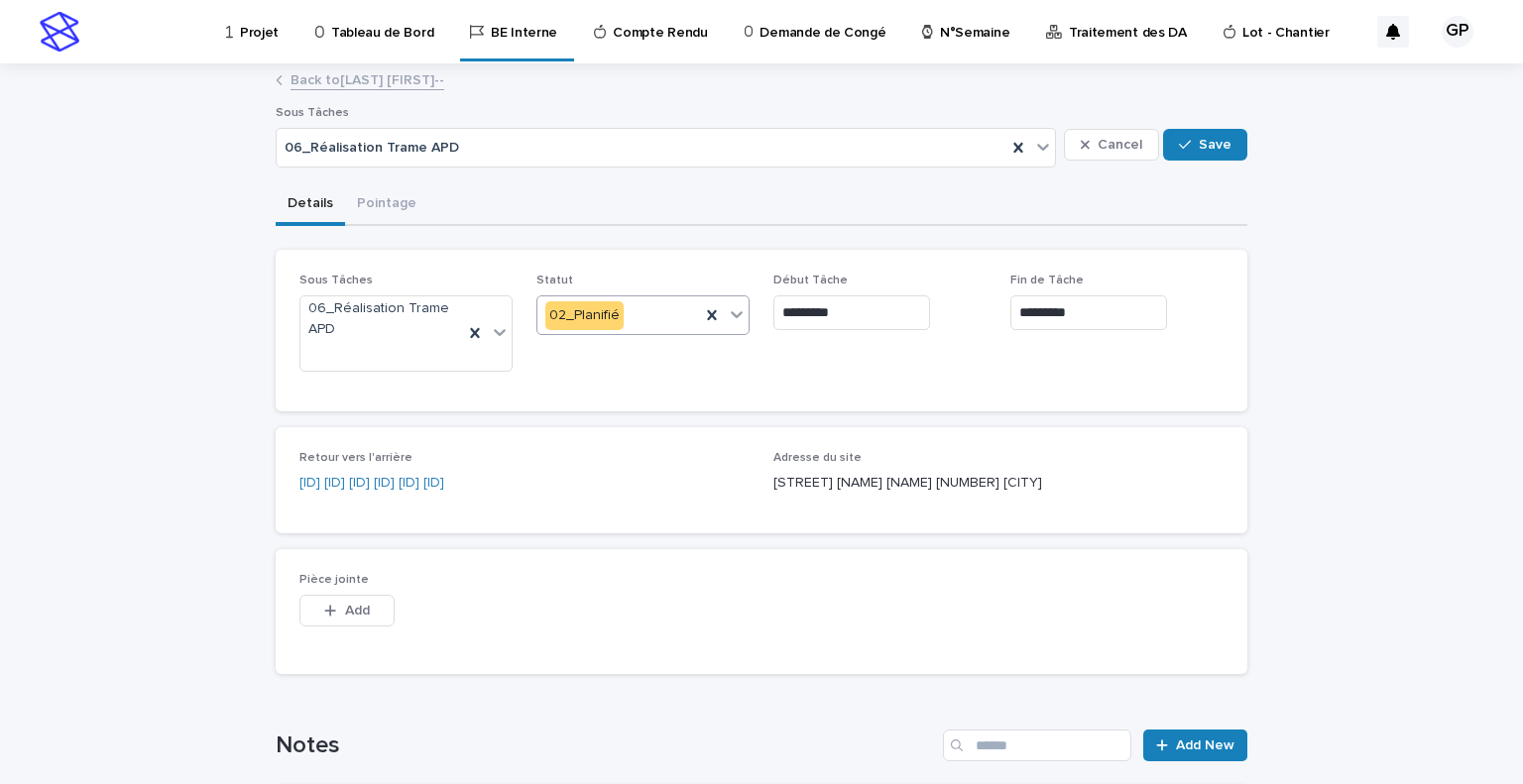 click 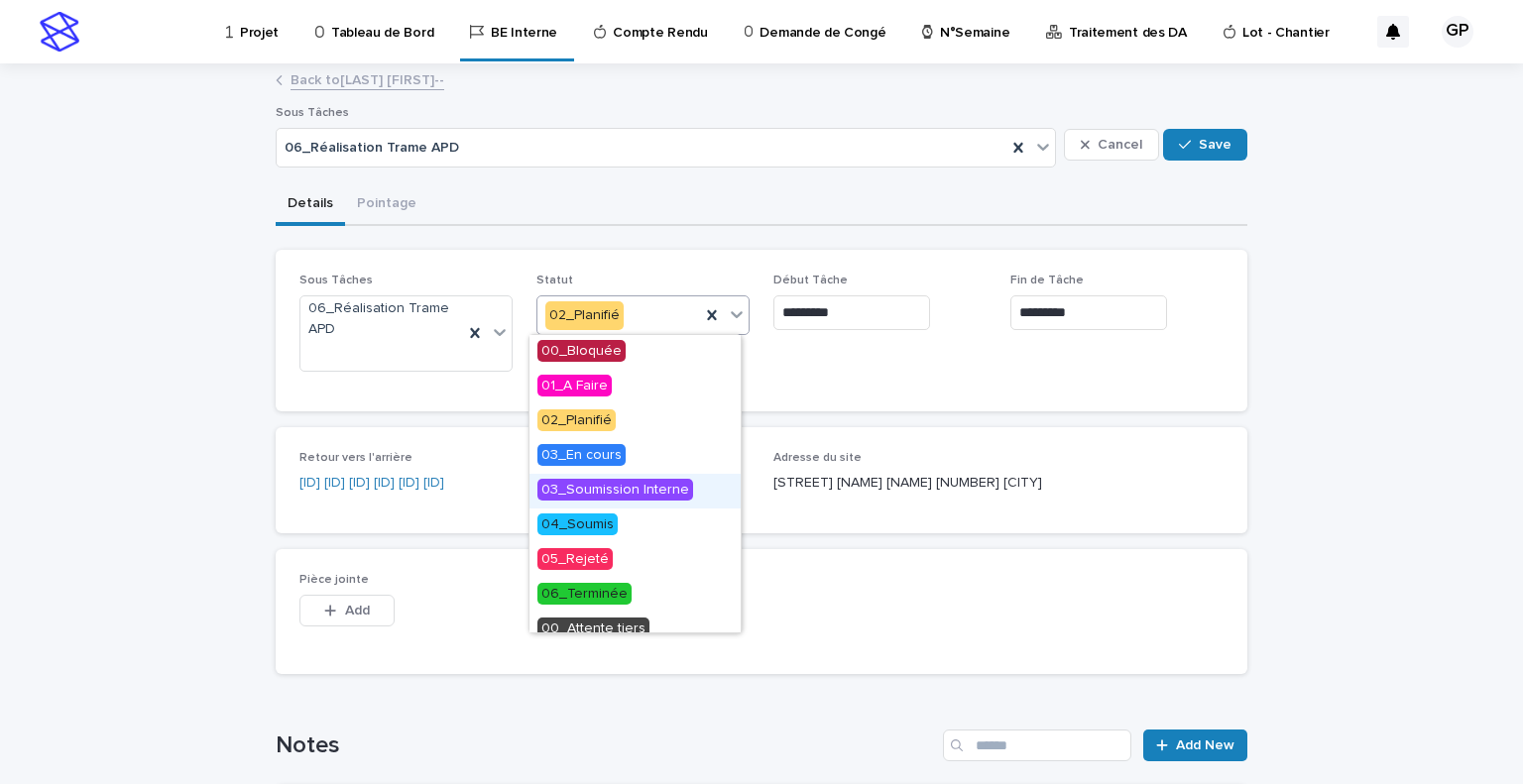 click on "03_Soumission Interne" at bounding box center (615, 490) 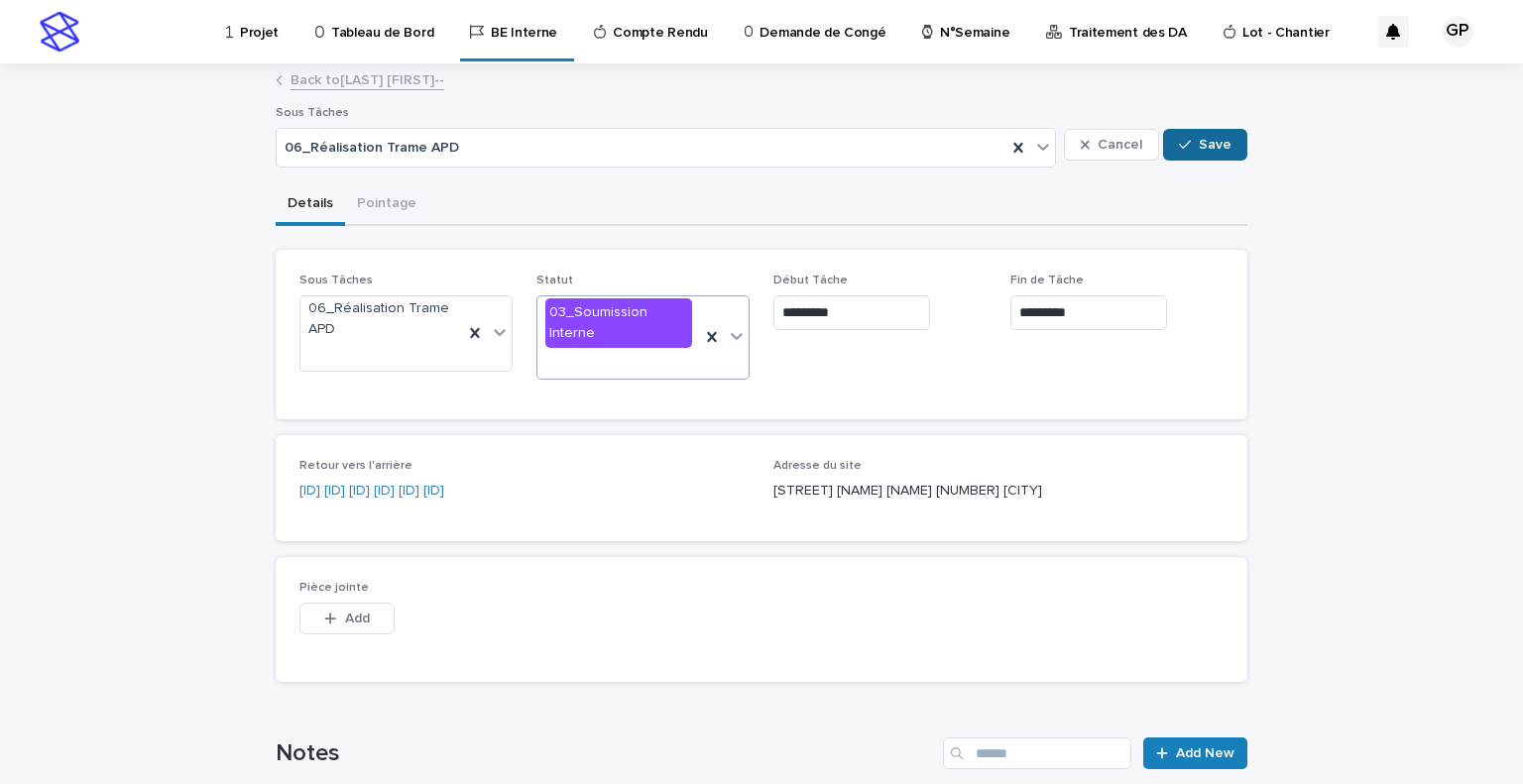 click on "Save" at bounding box center [1215, 145] 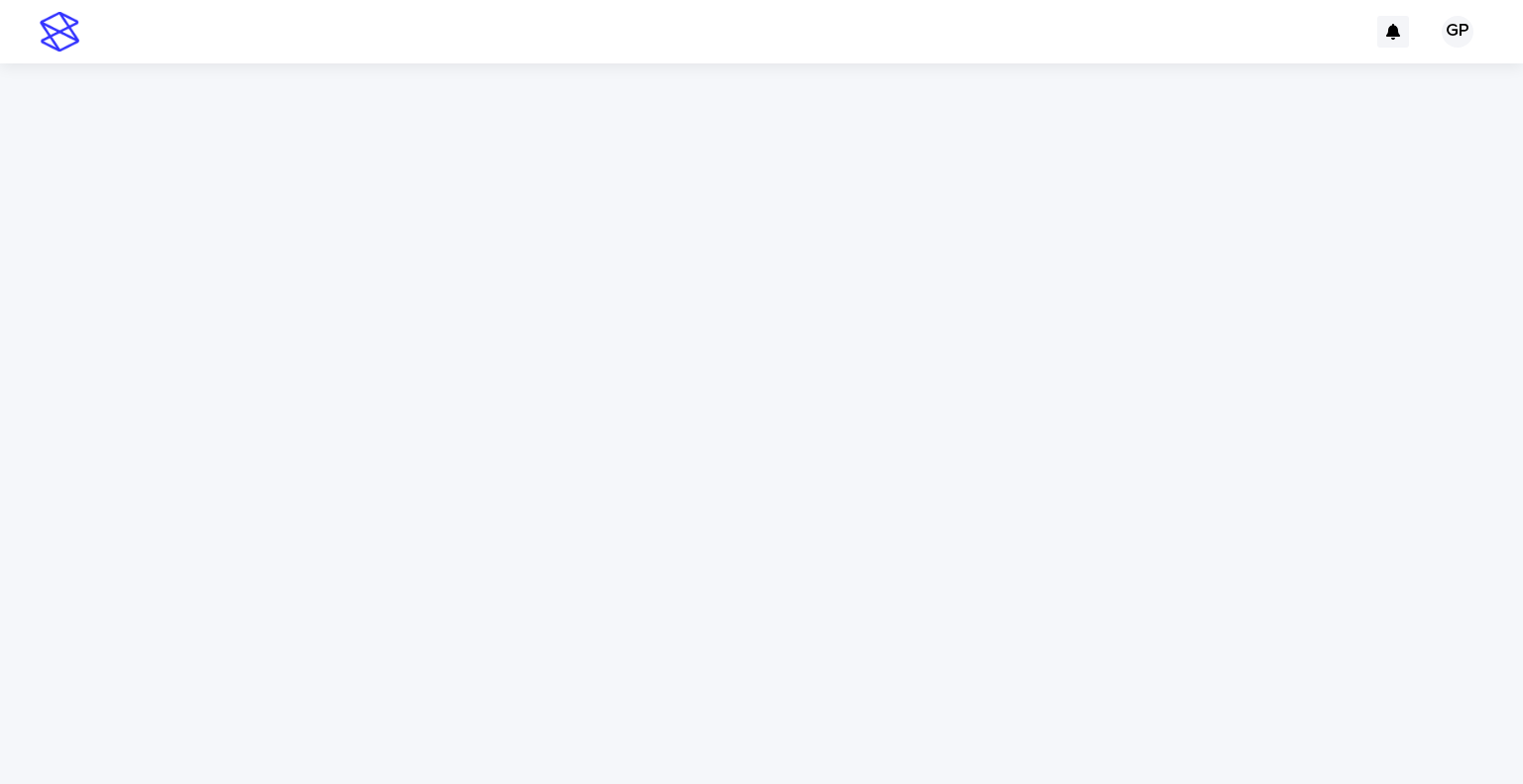 scroll, scrollTop: 0, scrollLeft: 0, axis: both 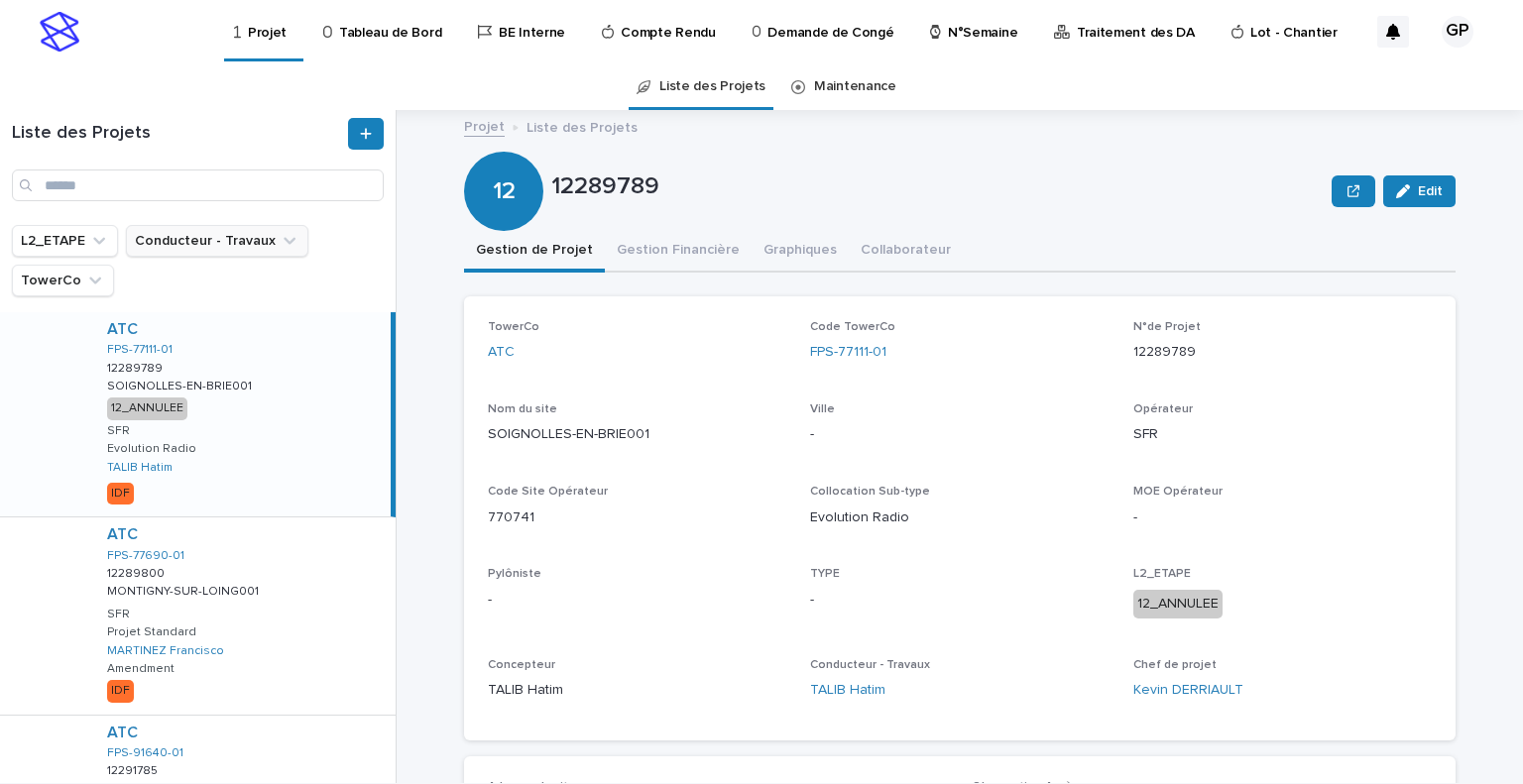 click on "Conducteur - Travaux" at bounding box center [217, 241] 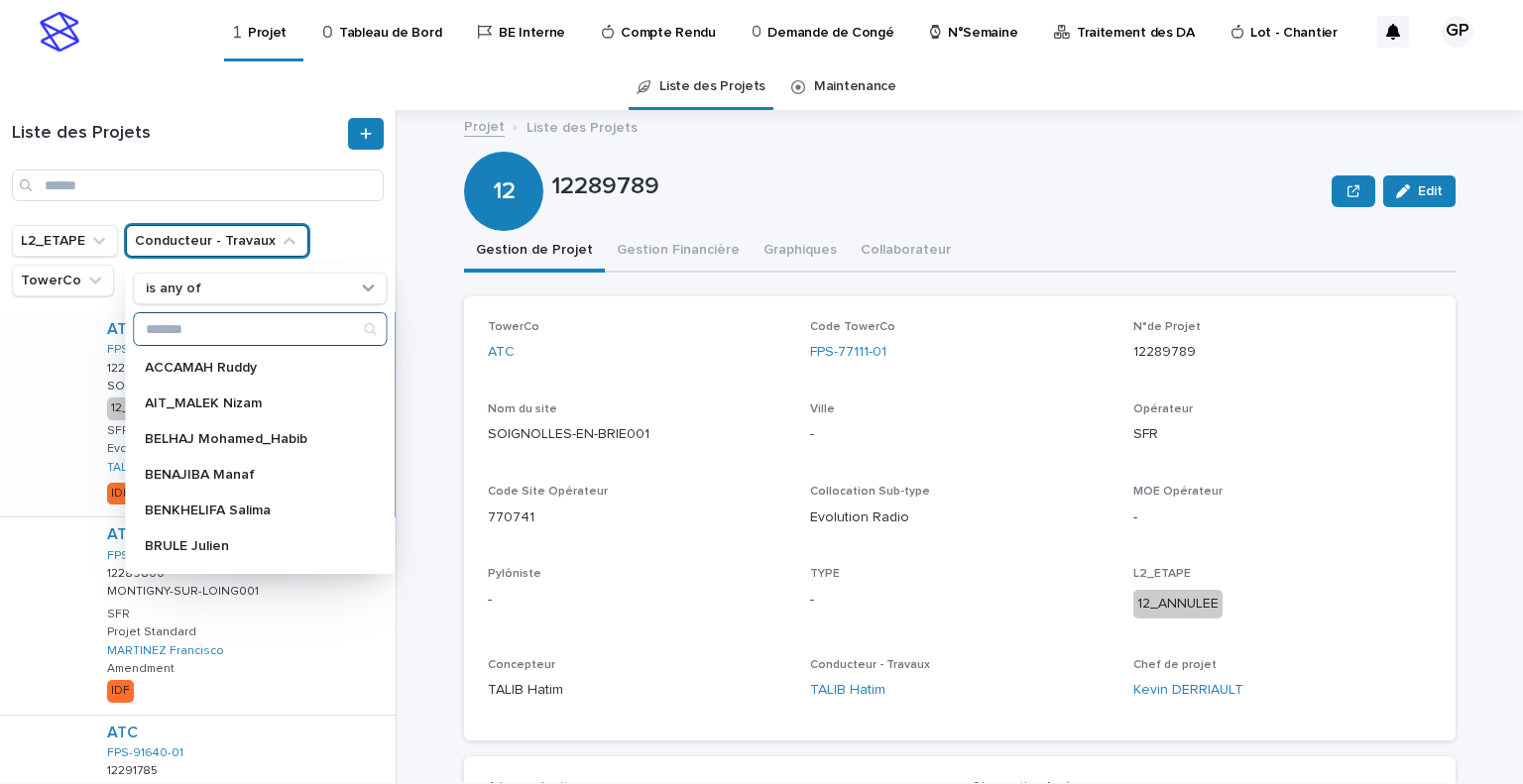 click at bounding box center [260, 329] 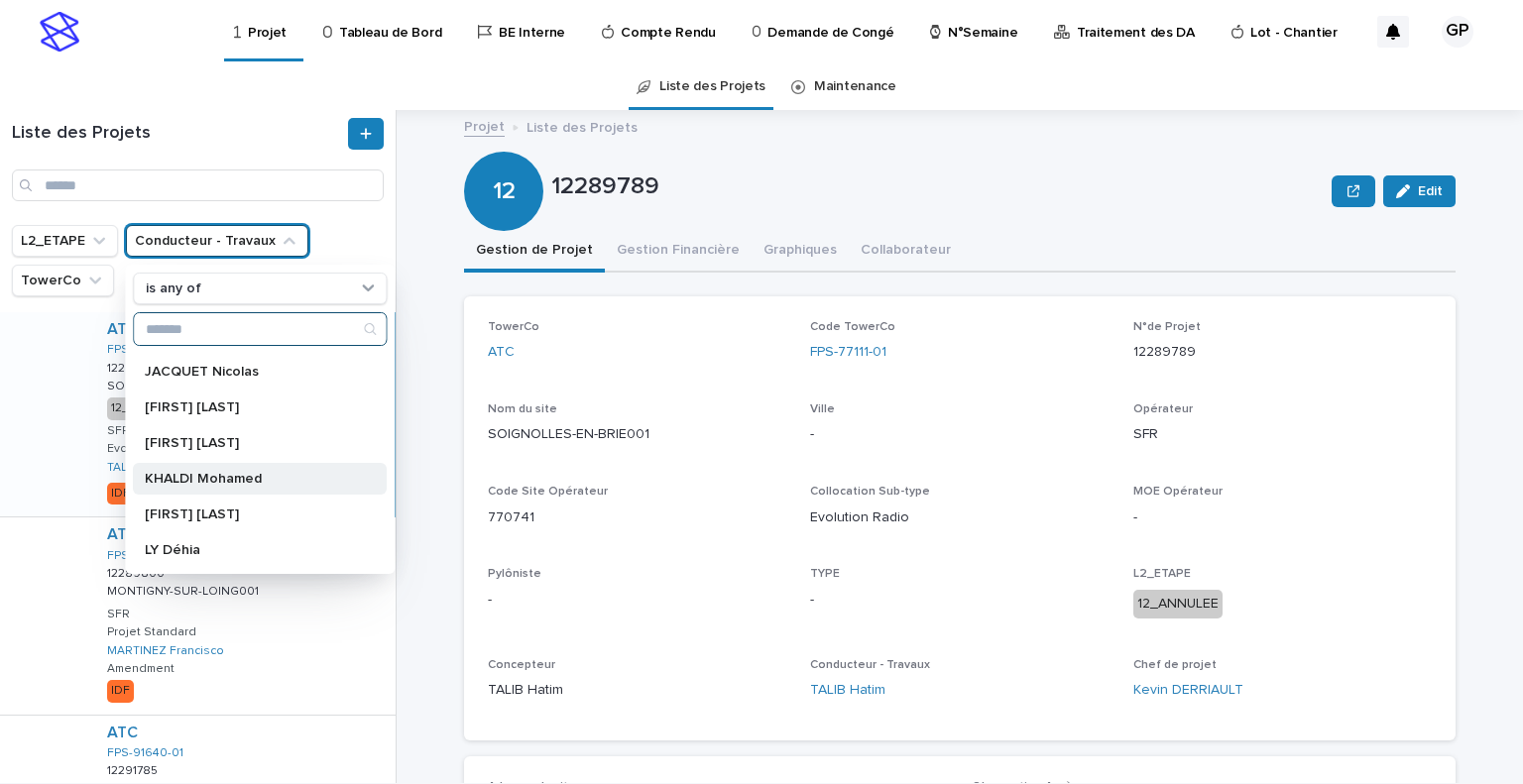scroll, scrollTop: 396, scrollLeft: 0, axis: vertical 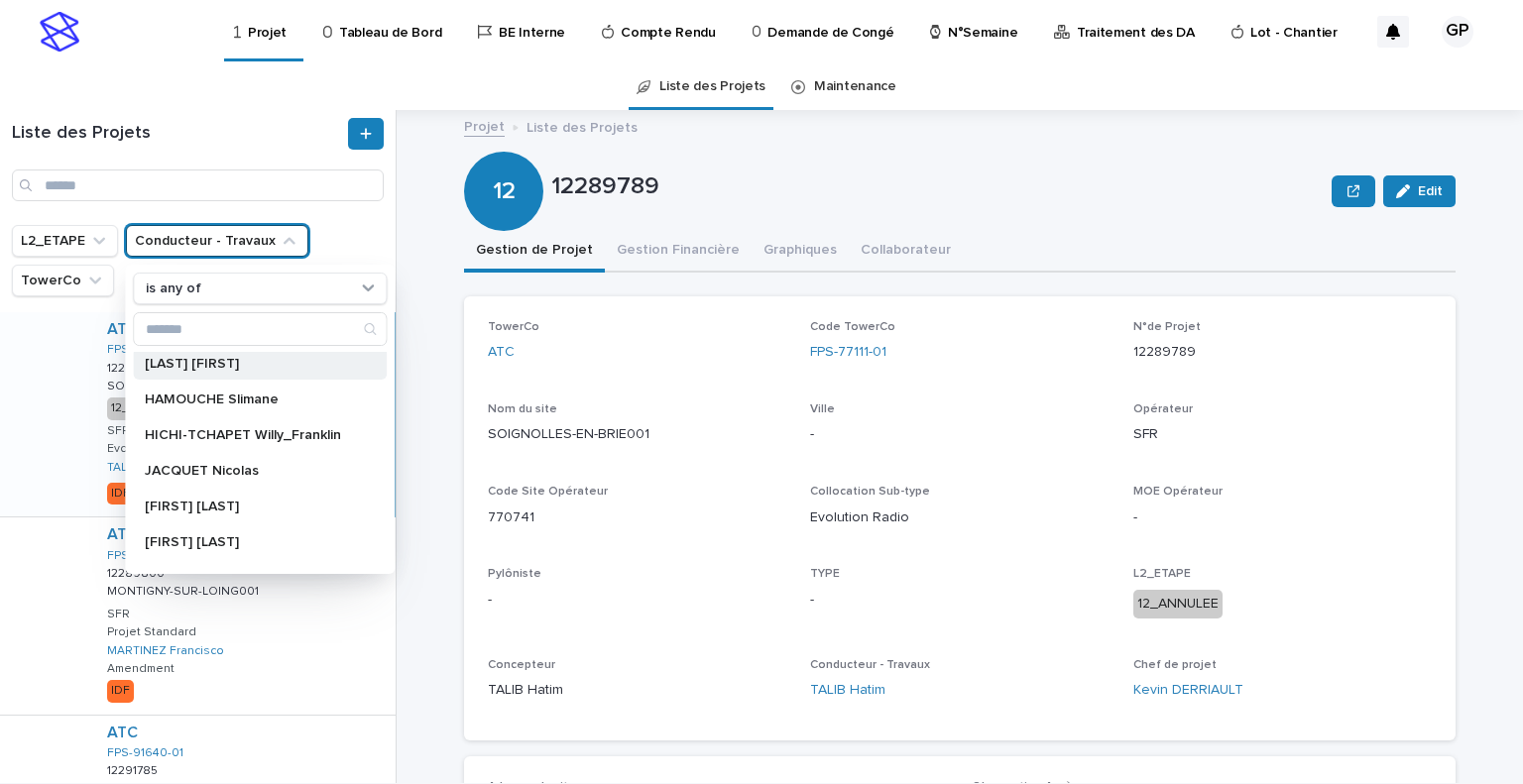 click on "[LAST]  [FIRST]" at bounding box center (250, 364) 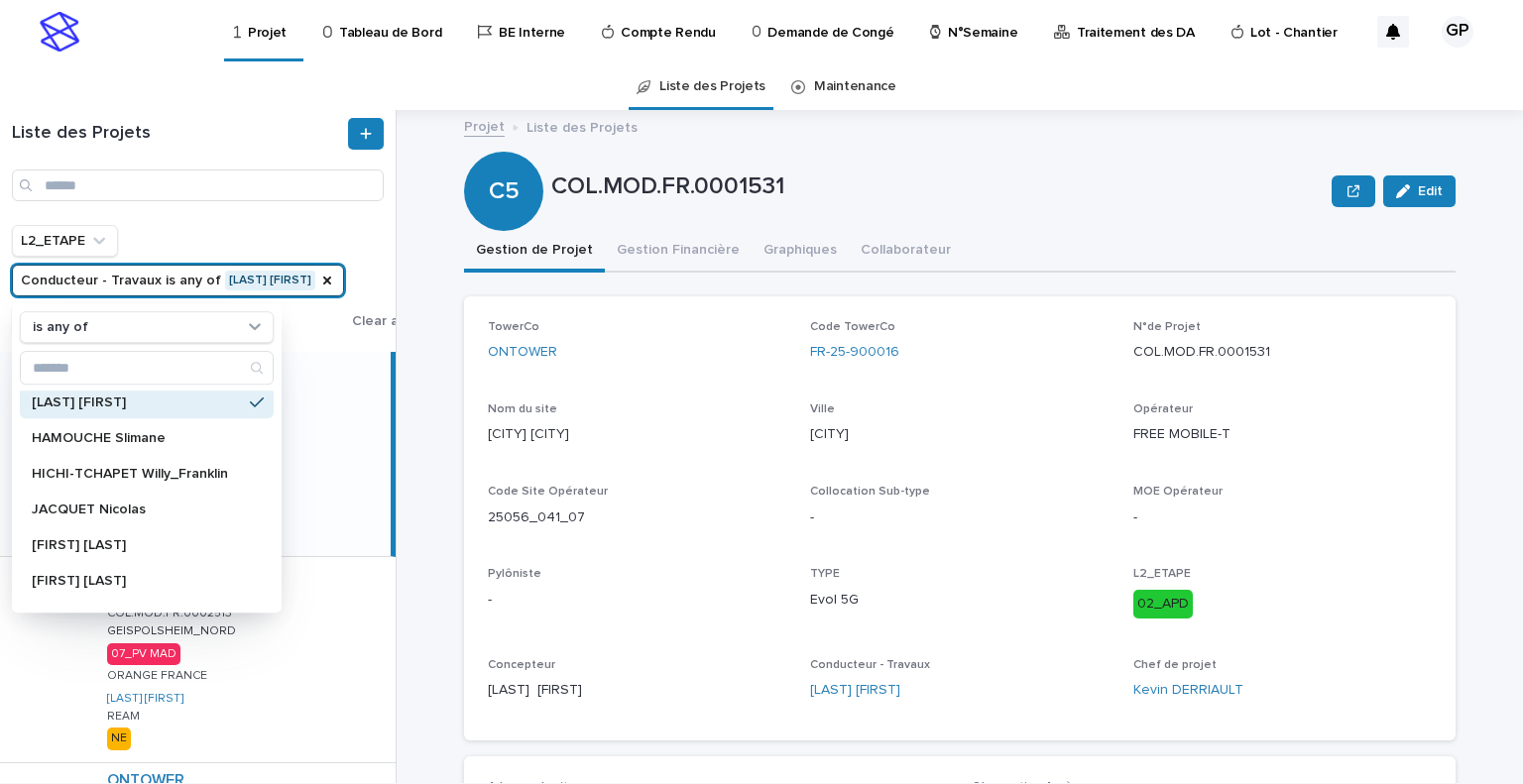 click on "ONTOWER   FR-[POSTAL_CODE]-[NUMBER]   COL.MOD.FR.0001531 COL.MOD.FR.0001531   [CITY] [CITY]   02_APD FREE MOBILE-T [LAST]  [FIRST]   Evol 5G NE" at bounding box center (241, 454) 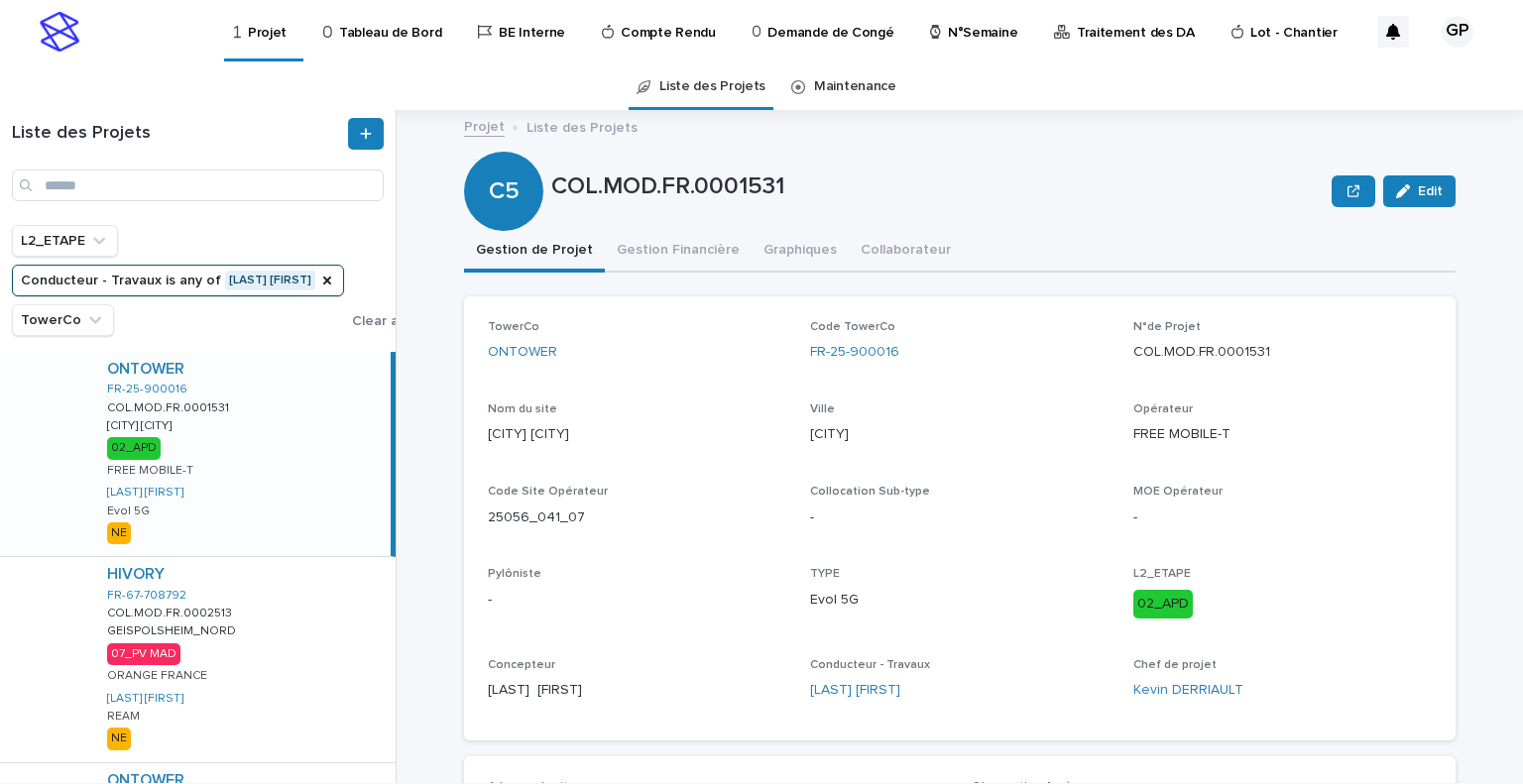 click on "Tableau de Bord" at bounding box center [390, 21] 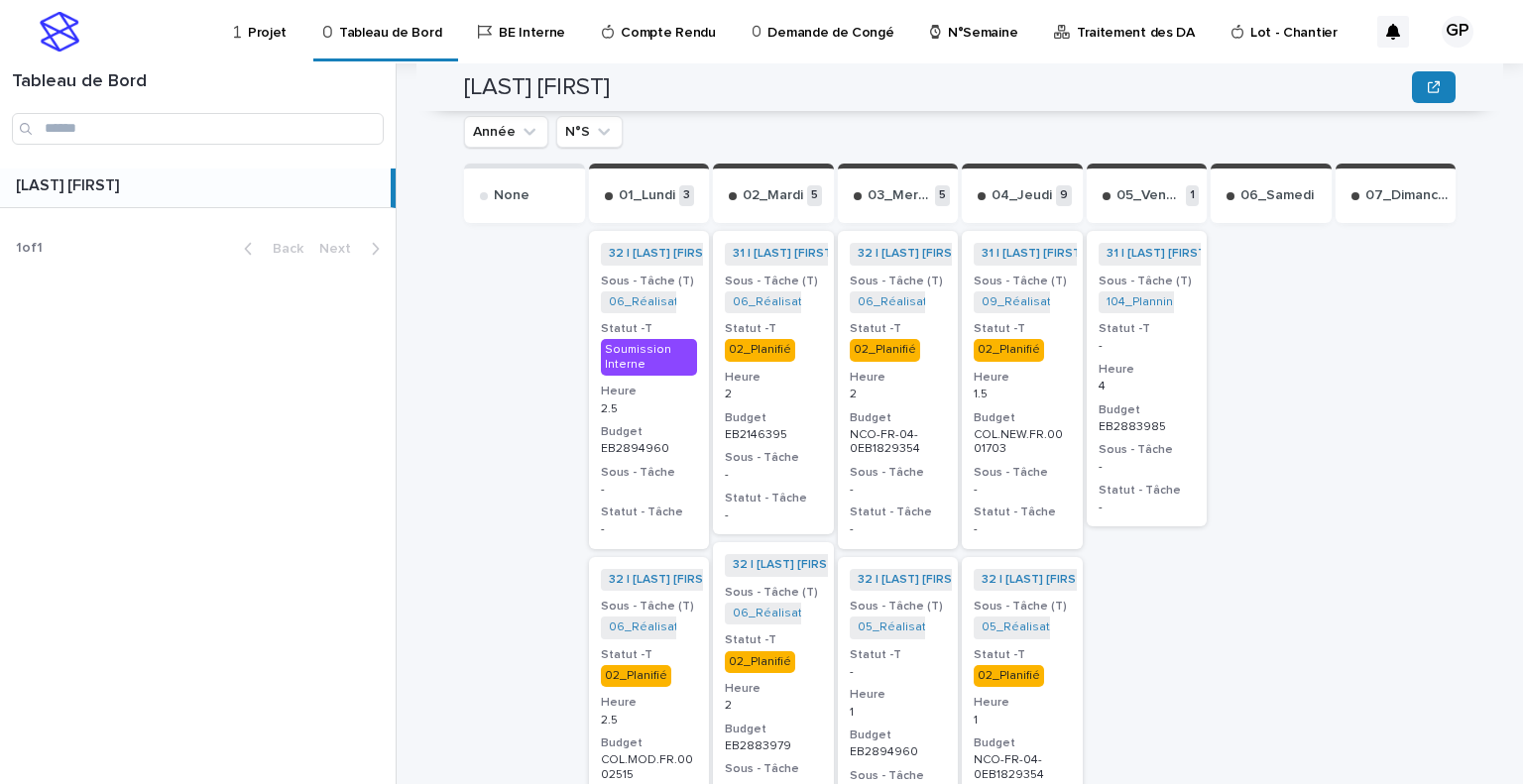 scroll, scrollTop: 917, scrollLeft: 0, axis: vertical 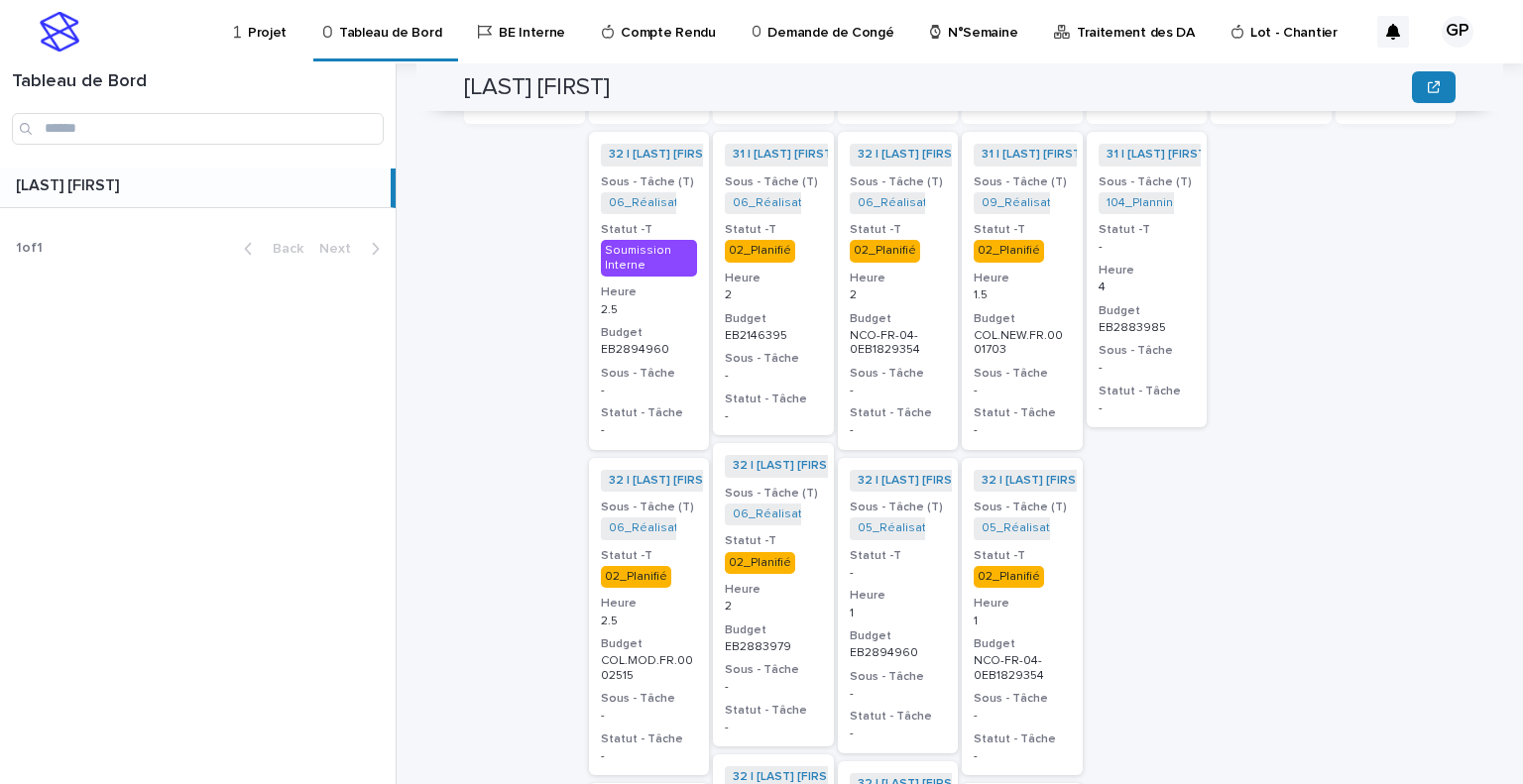 click on "02_Planifié" at bounding box center (636, 577) 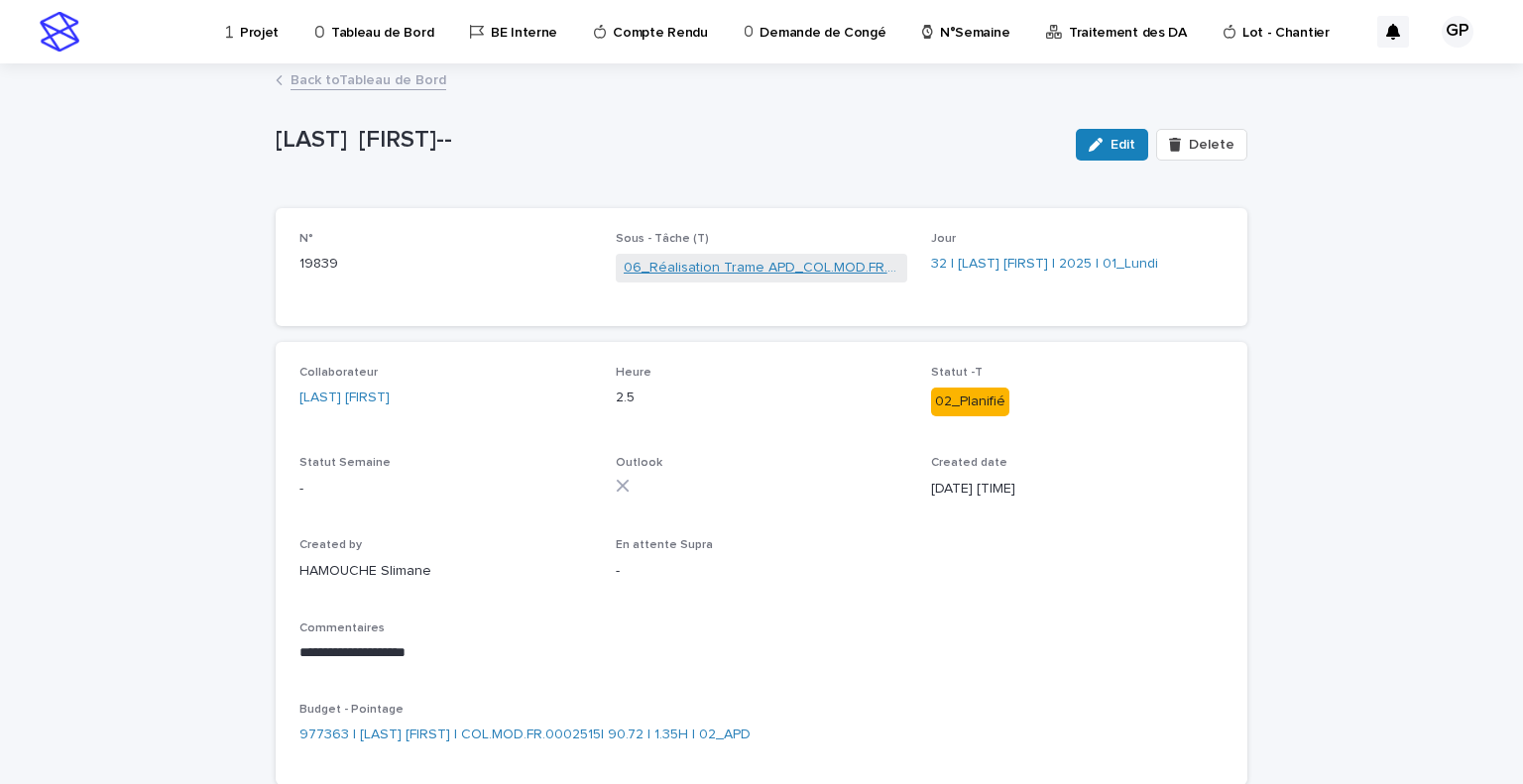 click on "06_Réalisation Trame APD_COL.MOD.FR.0002515" at bounding box center (762, 268) 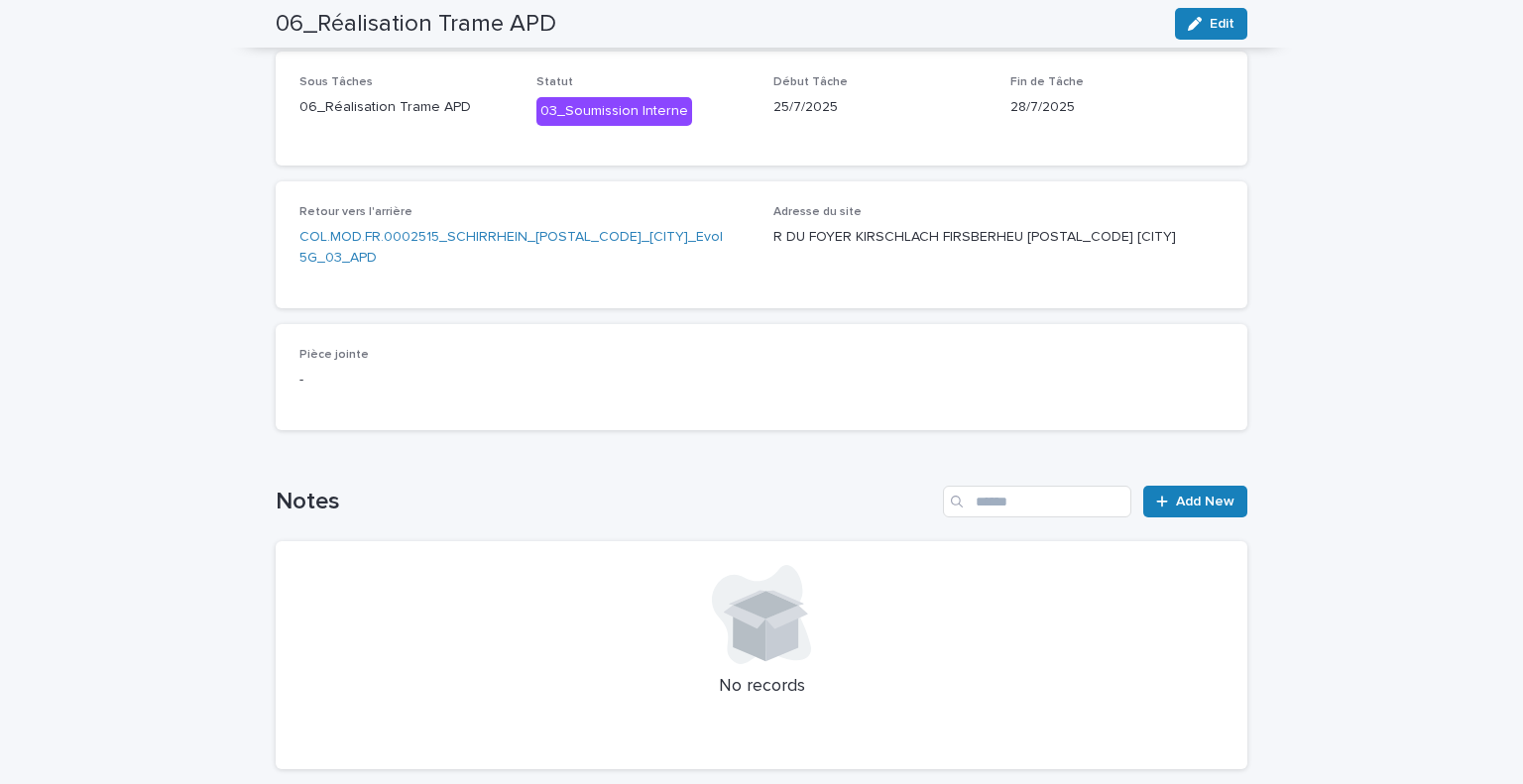 scroll, scrollTop: 0, scrollLeft: 0, axis: both 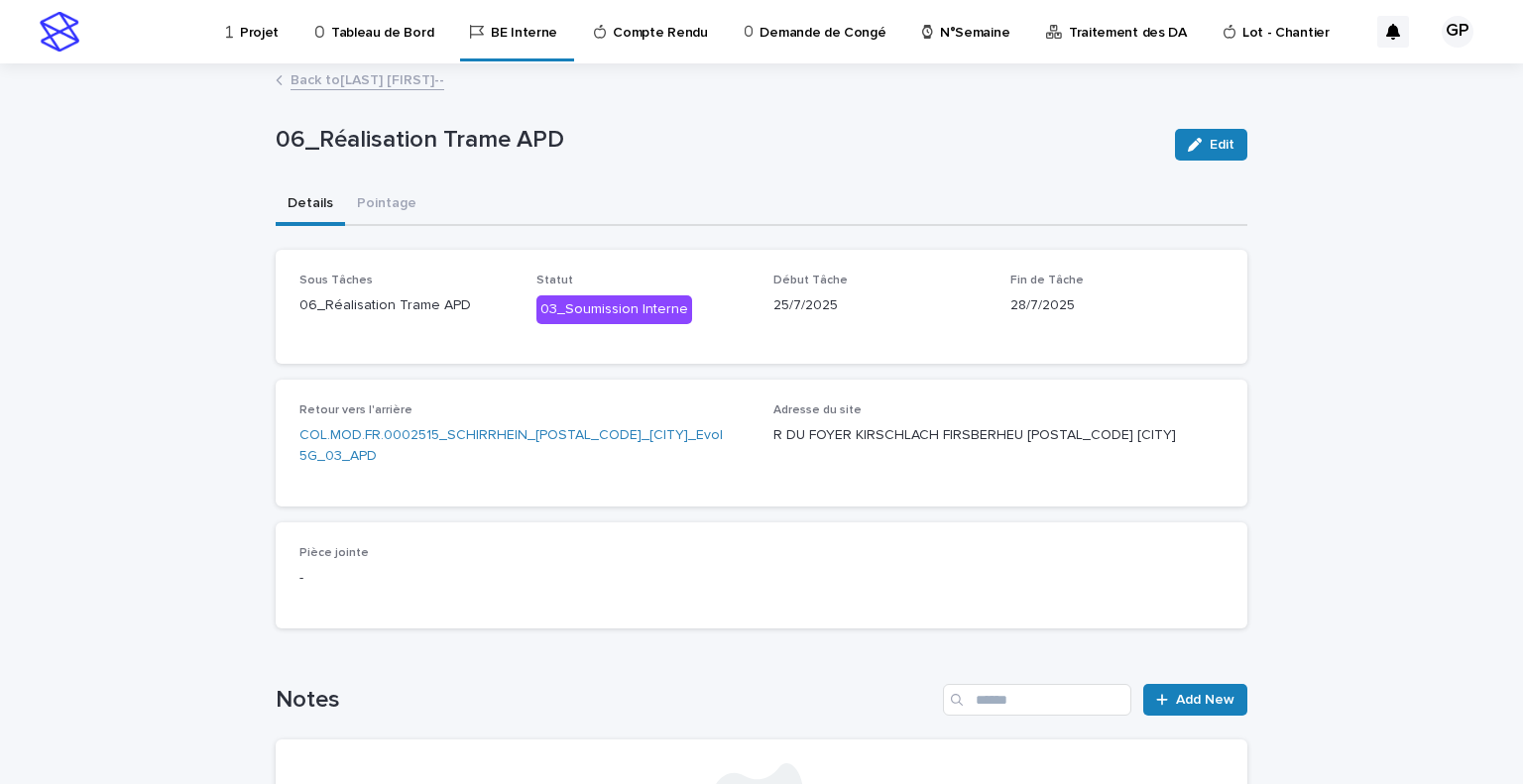 click on "Tableau de Bord" at bounding box center [382, 21] 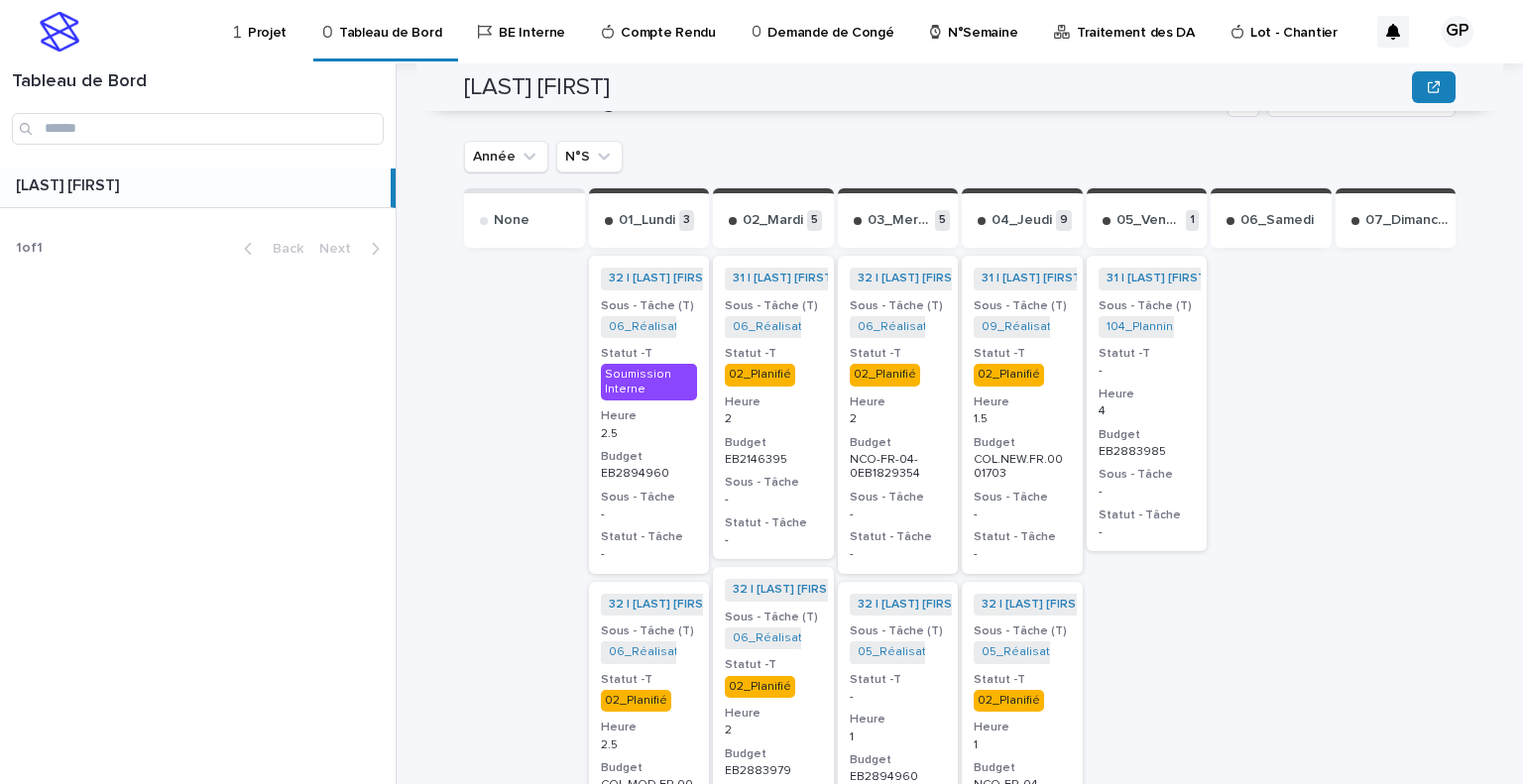 scroll, scrollTop: 991, scrollLeft: 0, axis: vertical 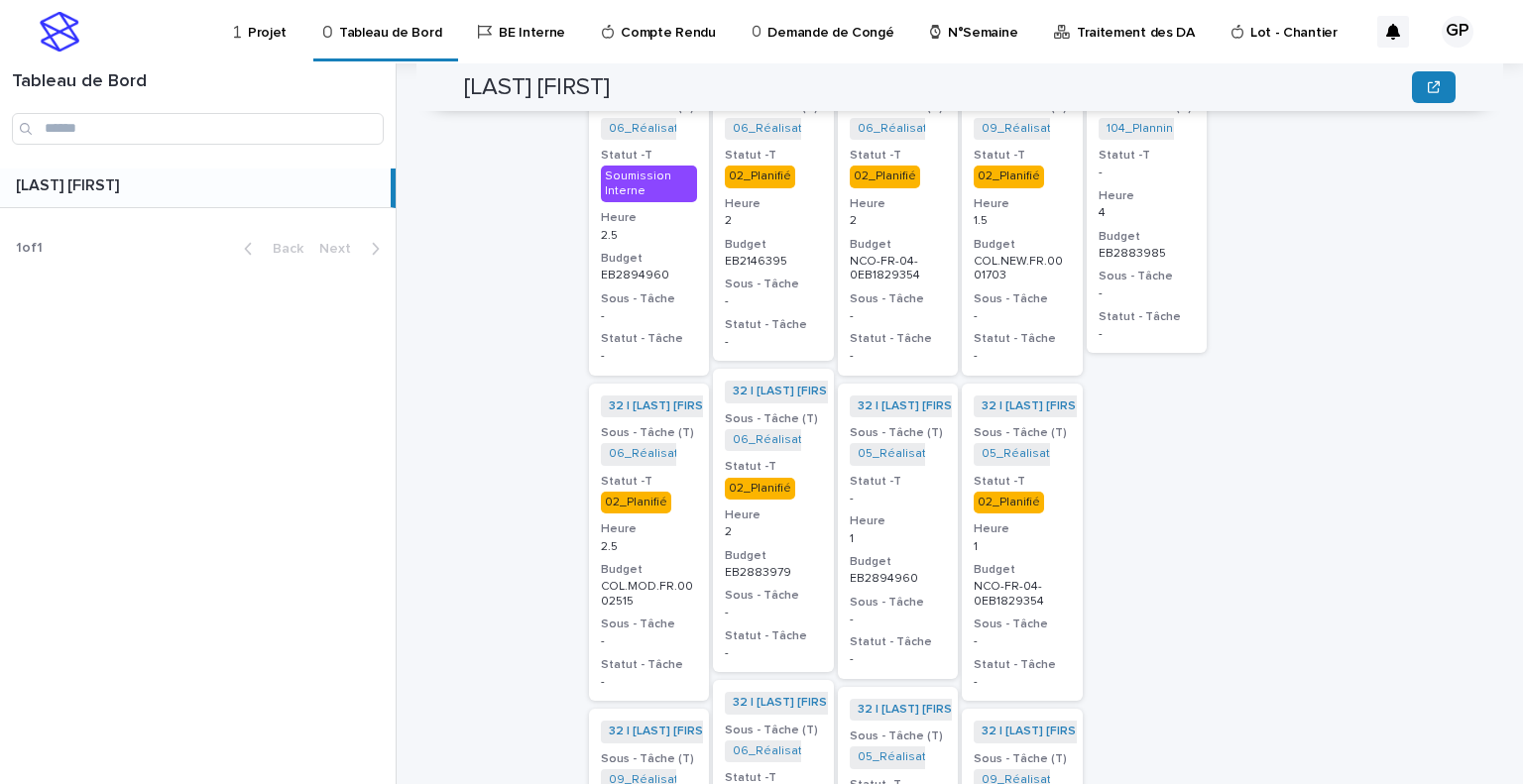click on "02_Planifié" at bounding box center (636, 503) 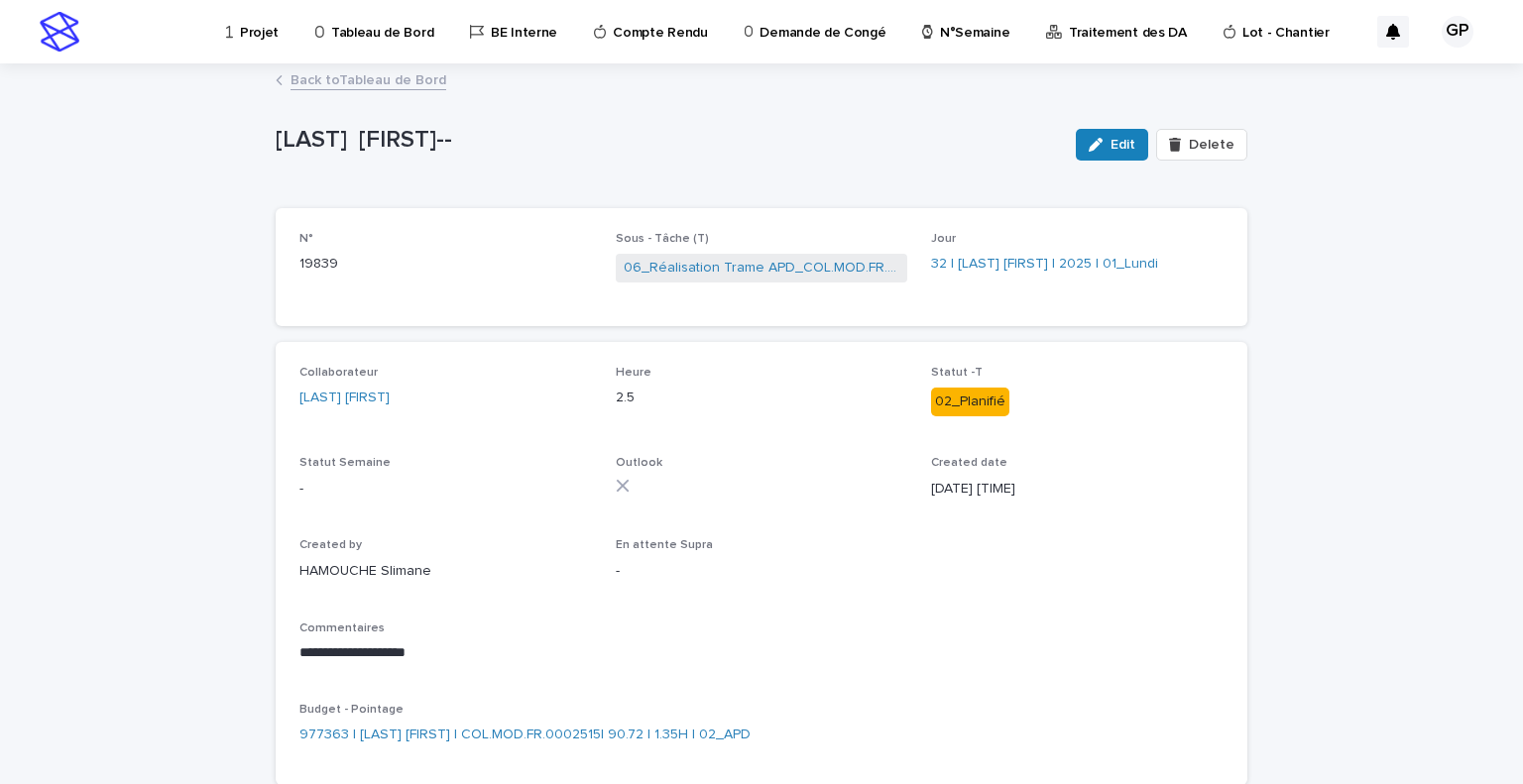 click on "02_Planifié" at bounding box center (970, 401) 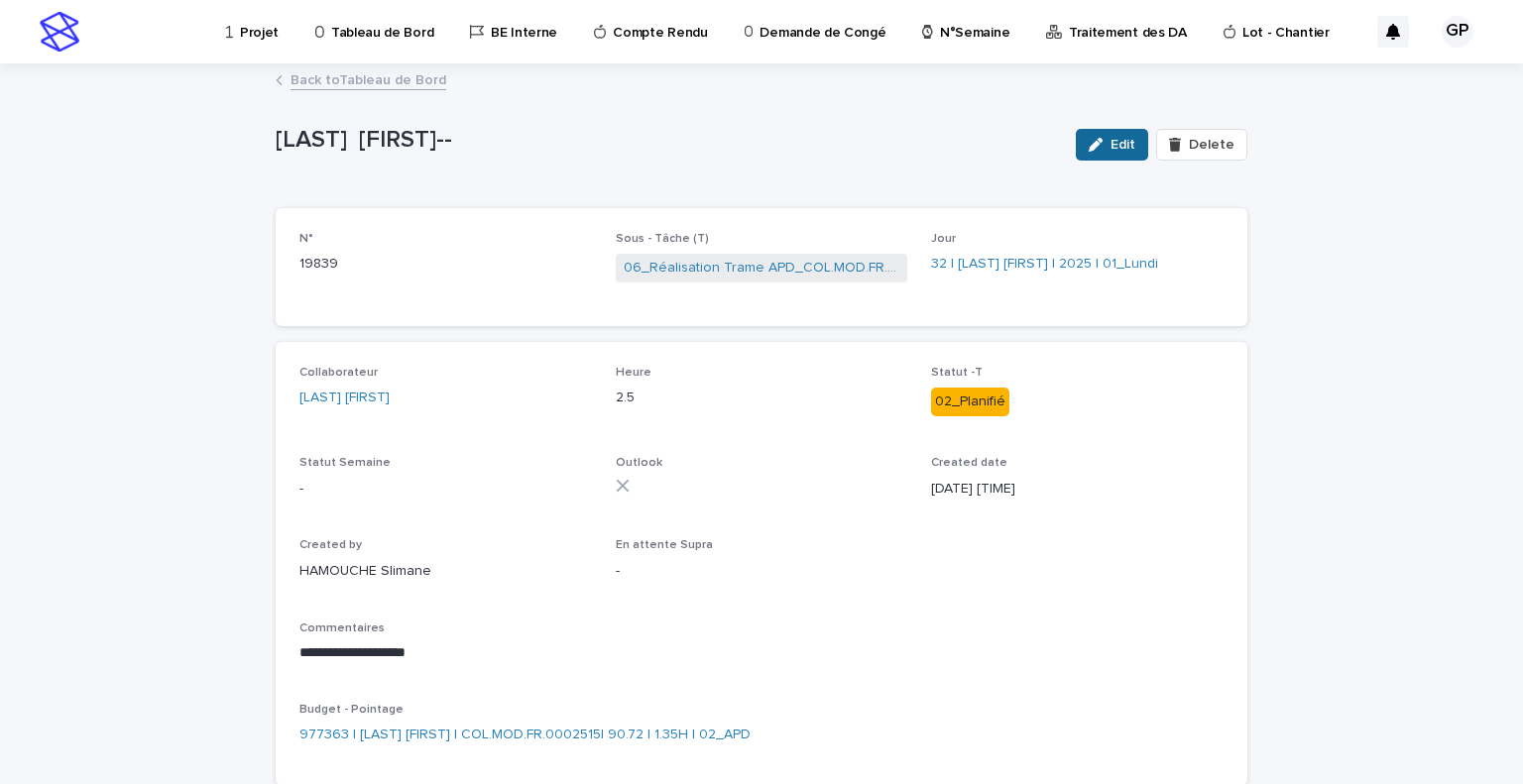 click 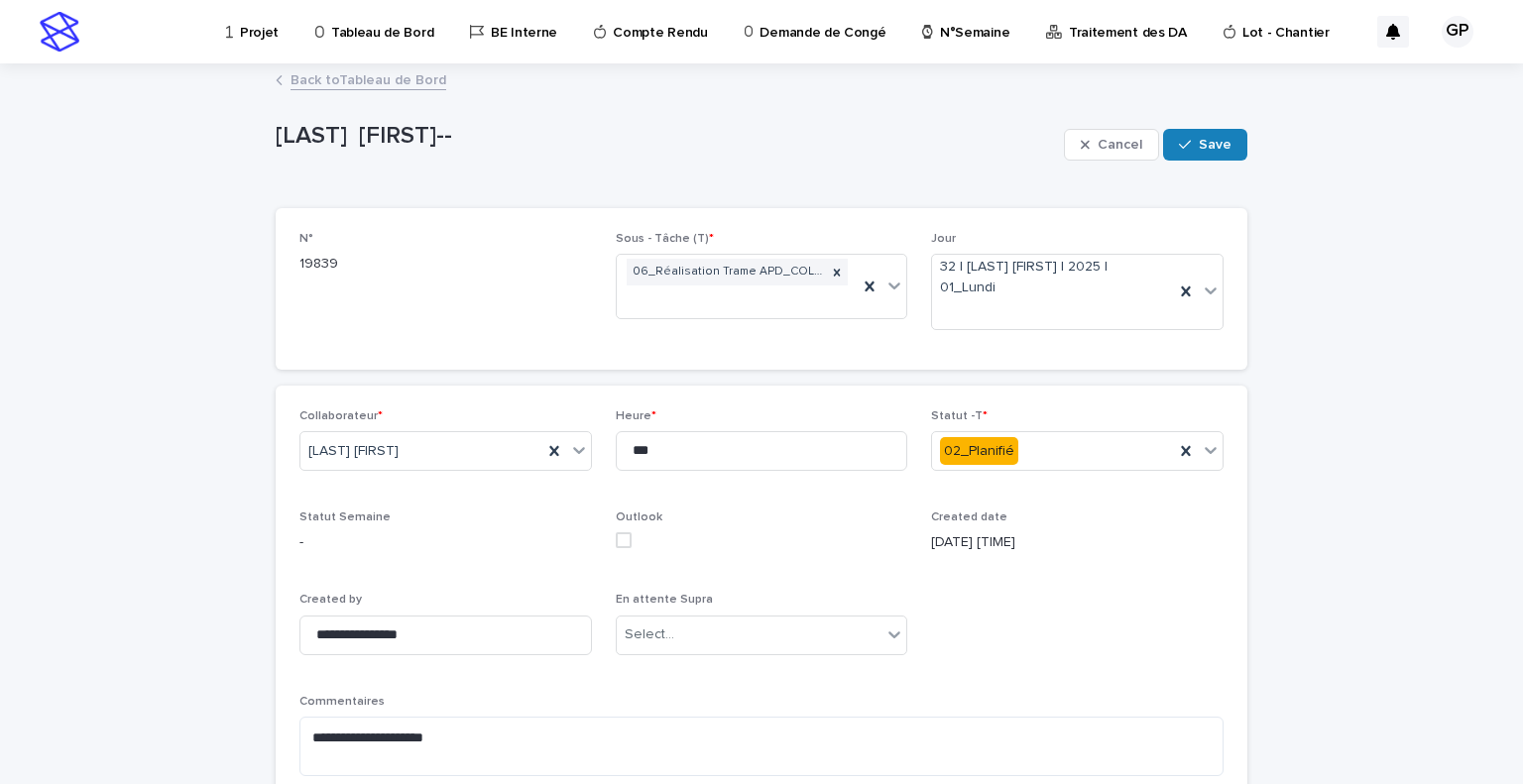 click on "Statut -T * 02_Planifié" at bounding box center [1077, 448] 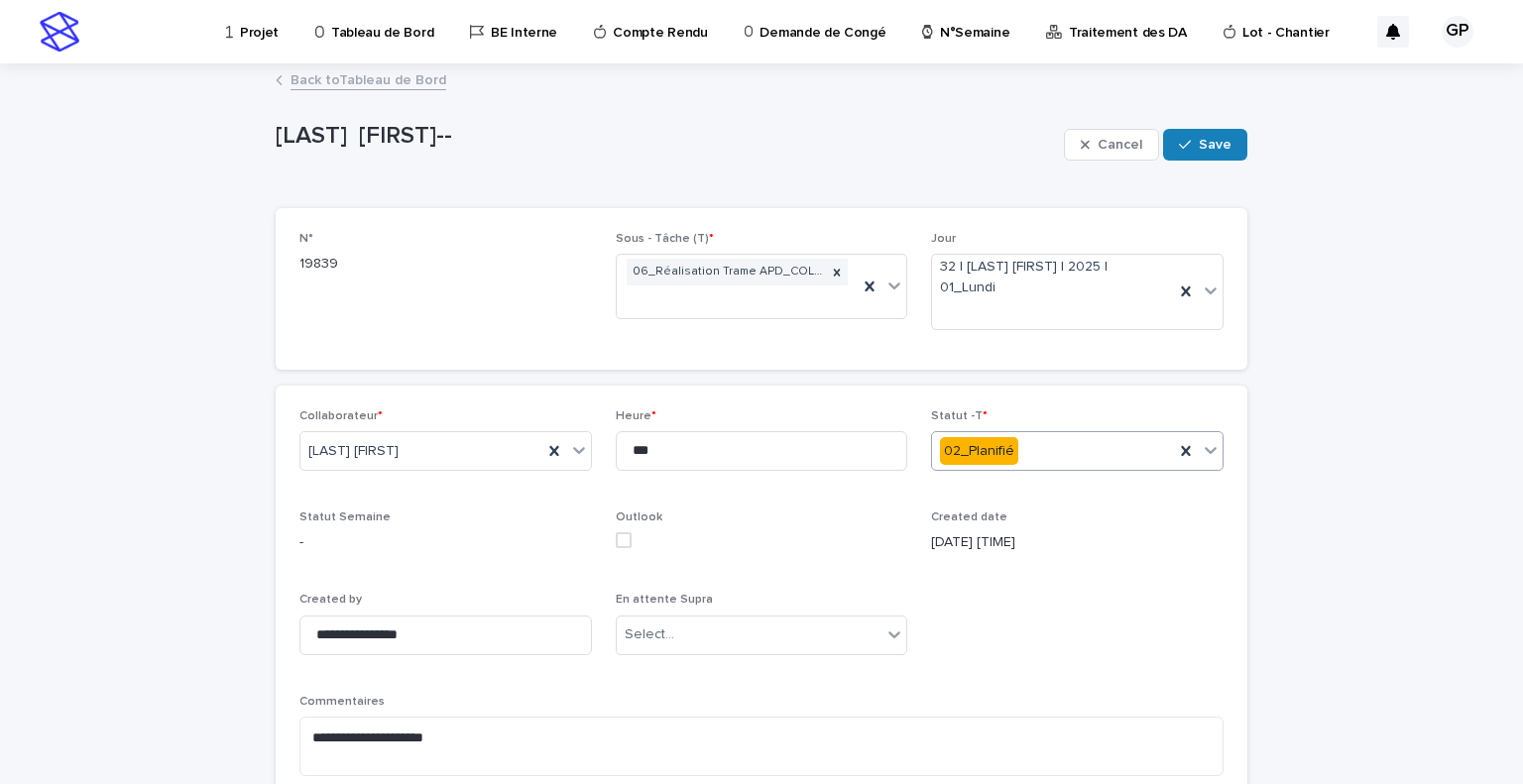 click 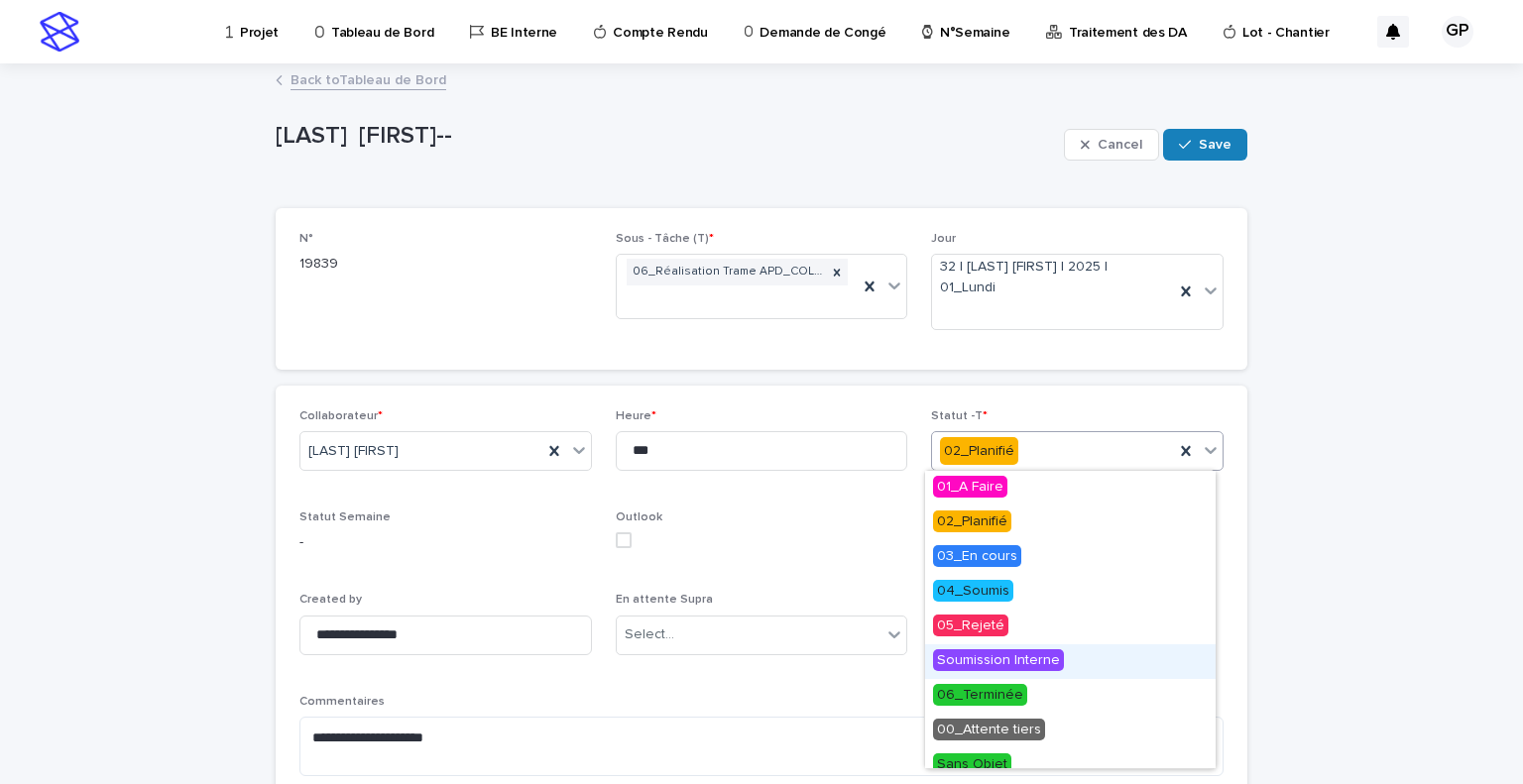 click on "Soumission Interne" at bounding box center [998, 660] 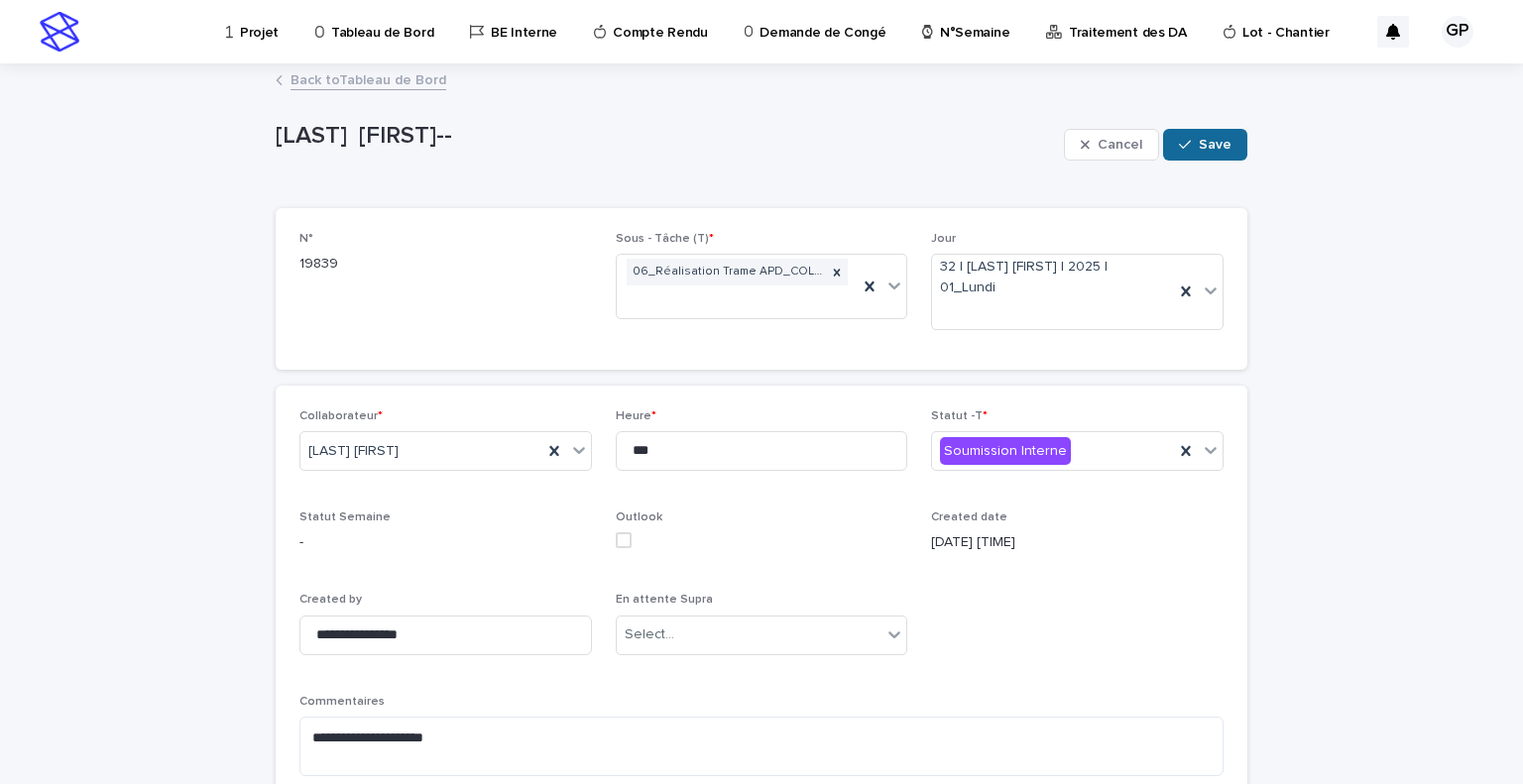 click at bounding box center (1189, 145) 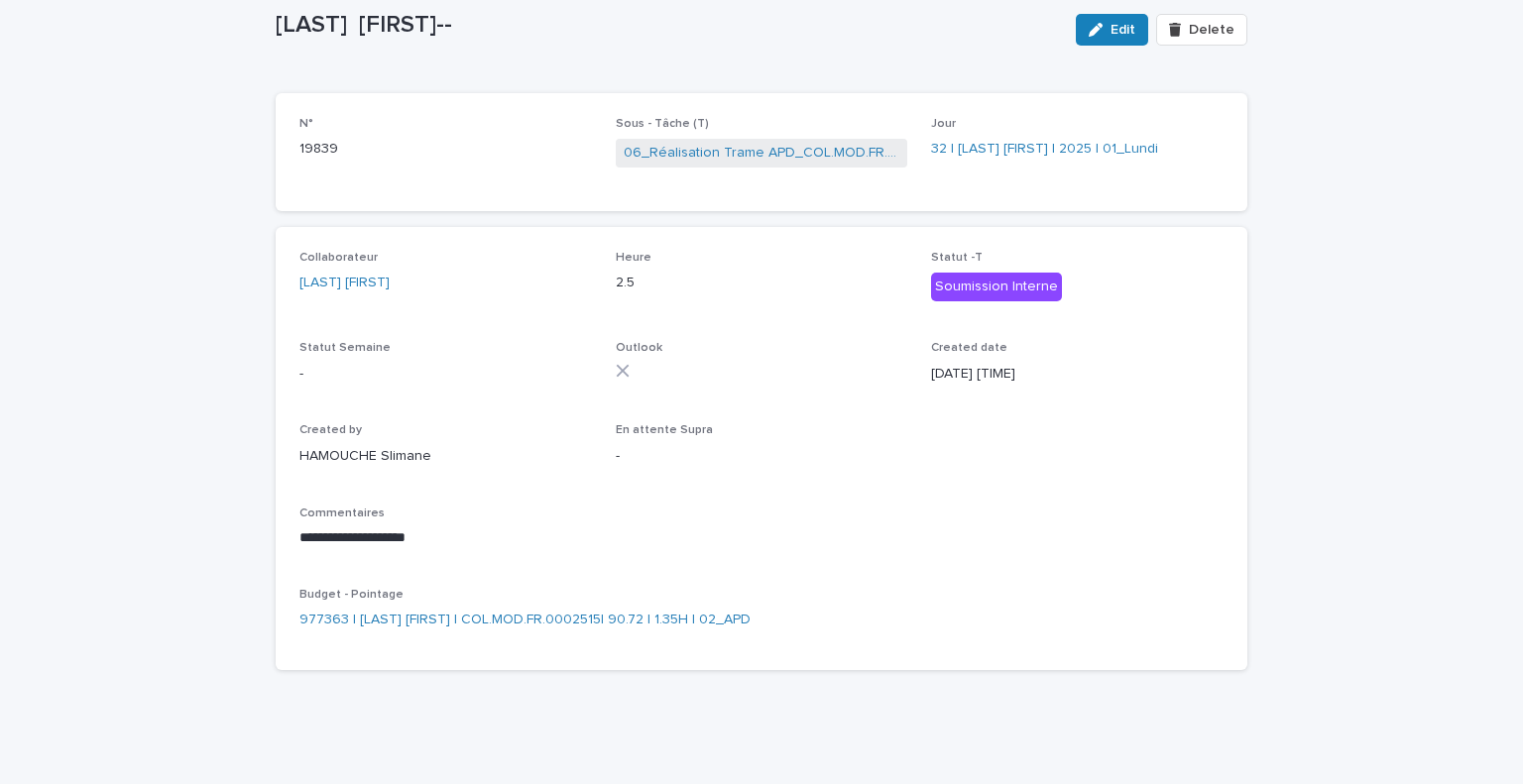 scroll, scrollTop: 0, scrollLeft: 0, axis: both 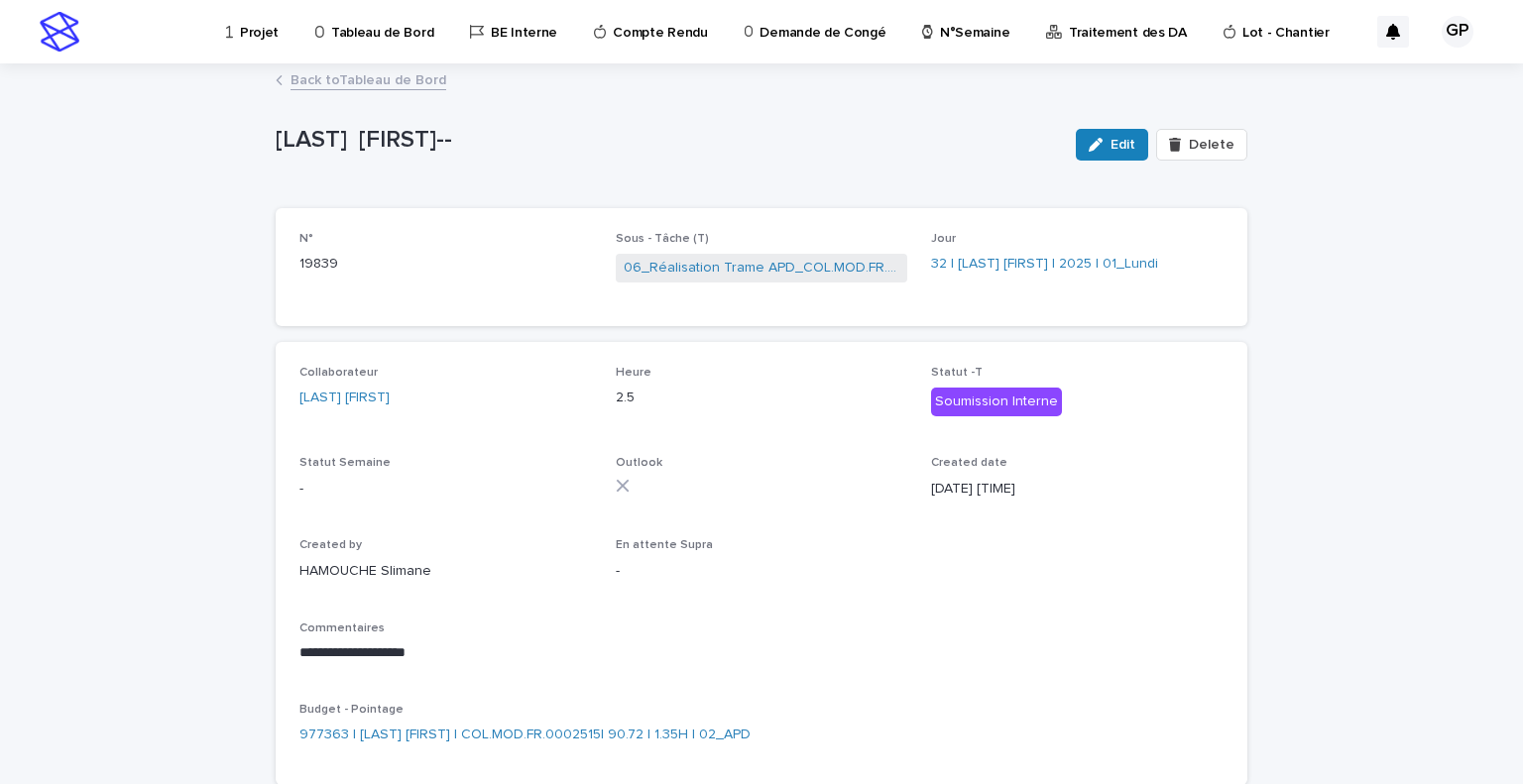 click on "Tableau de Bord" at bounding box center (382, 21) 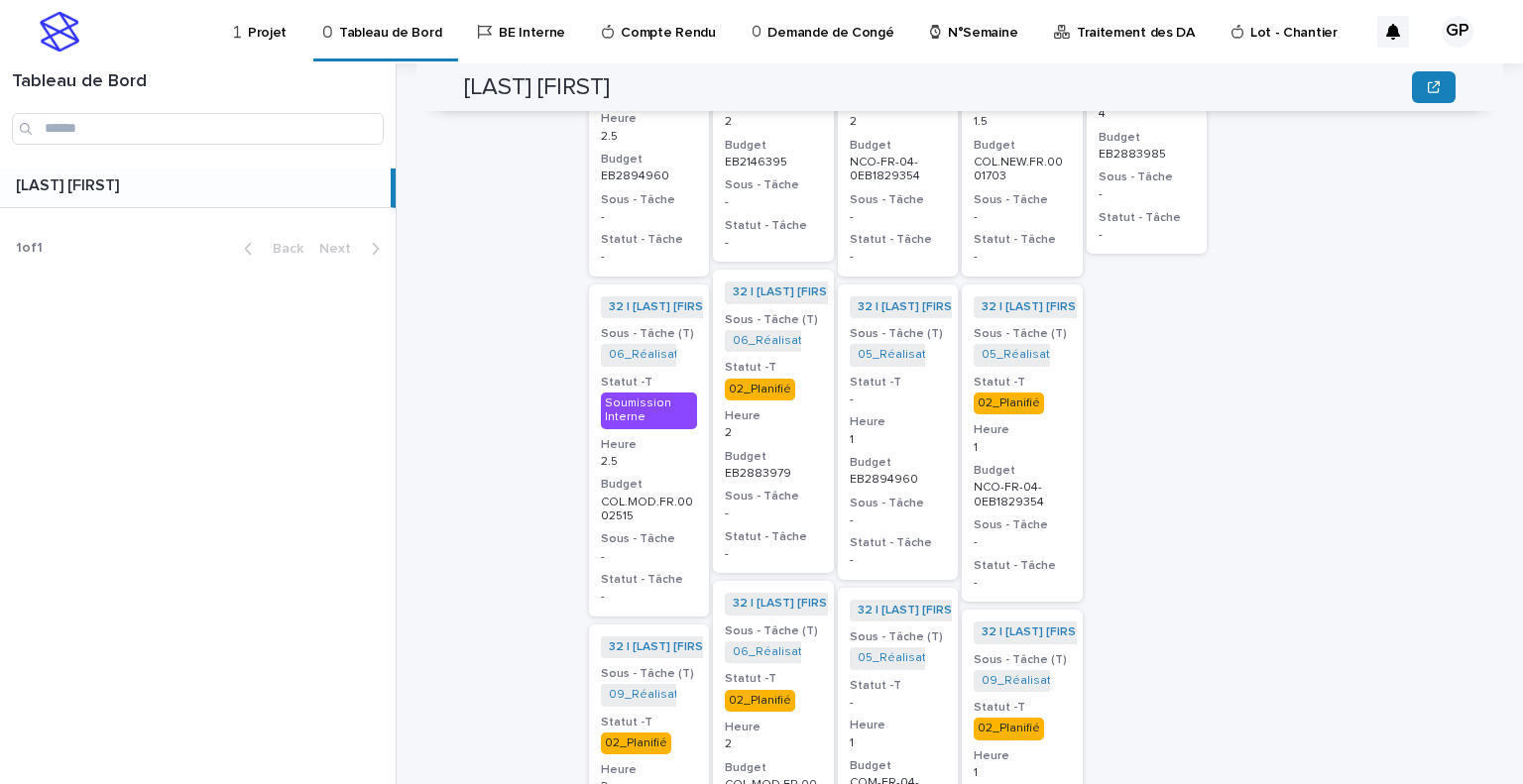 scroll, scrollTop: 1288, scrollLeft: 0, axis: vertical 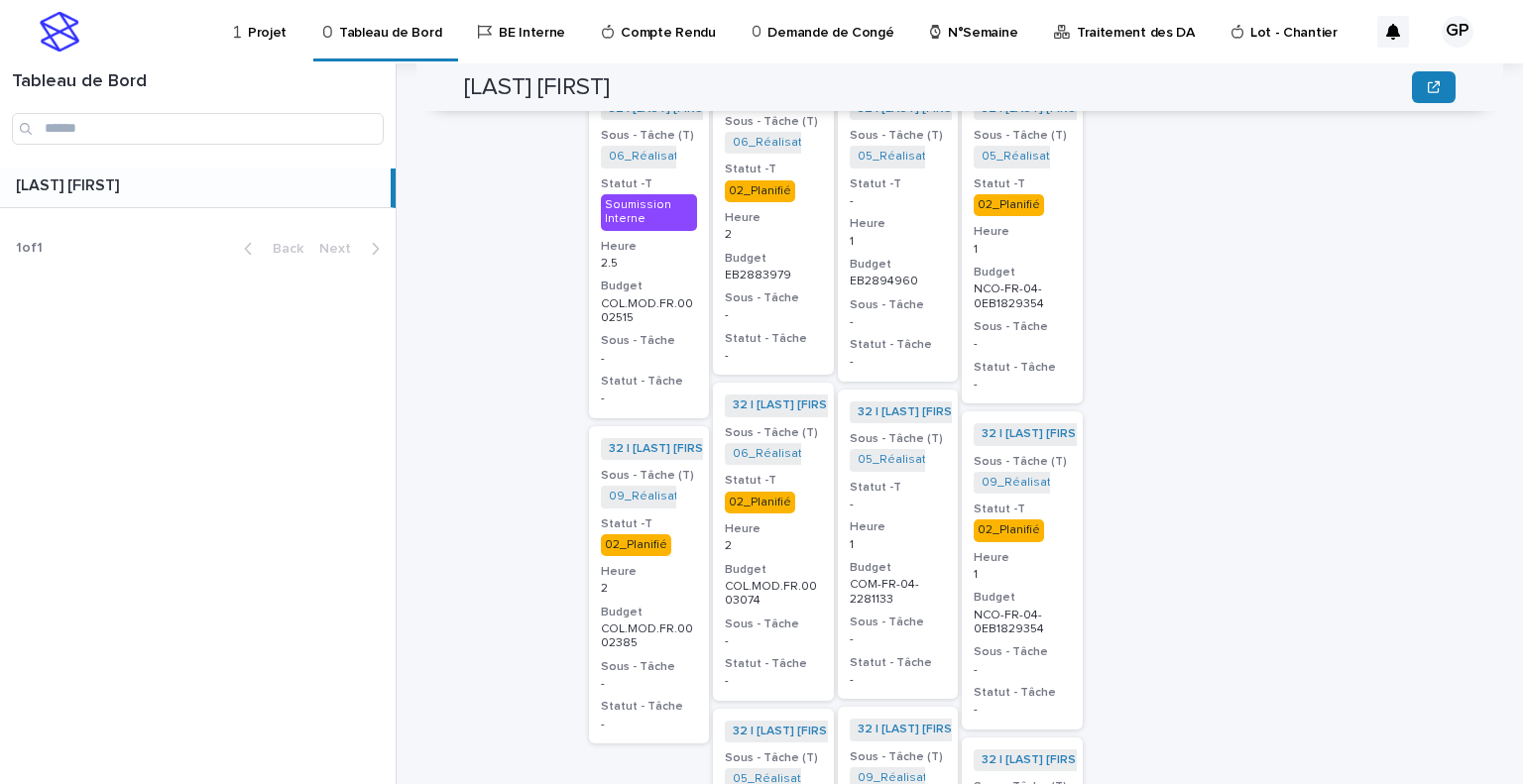 click on "02_Planifié" at bounding box center (636, 545) 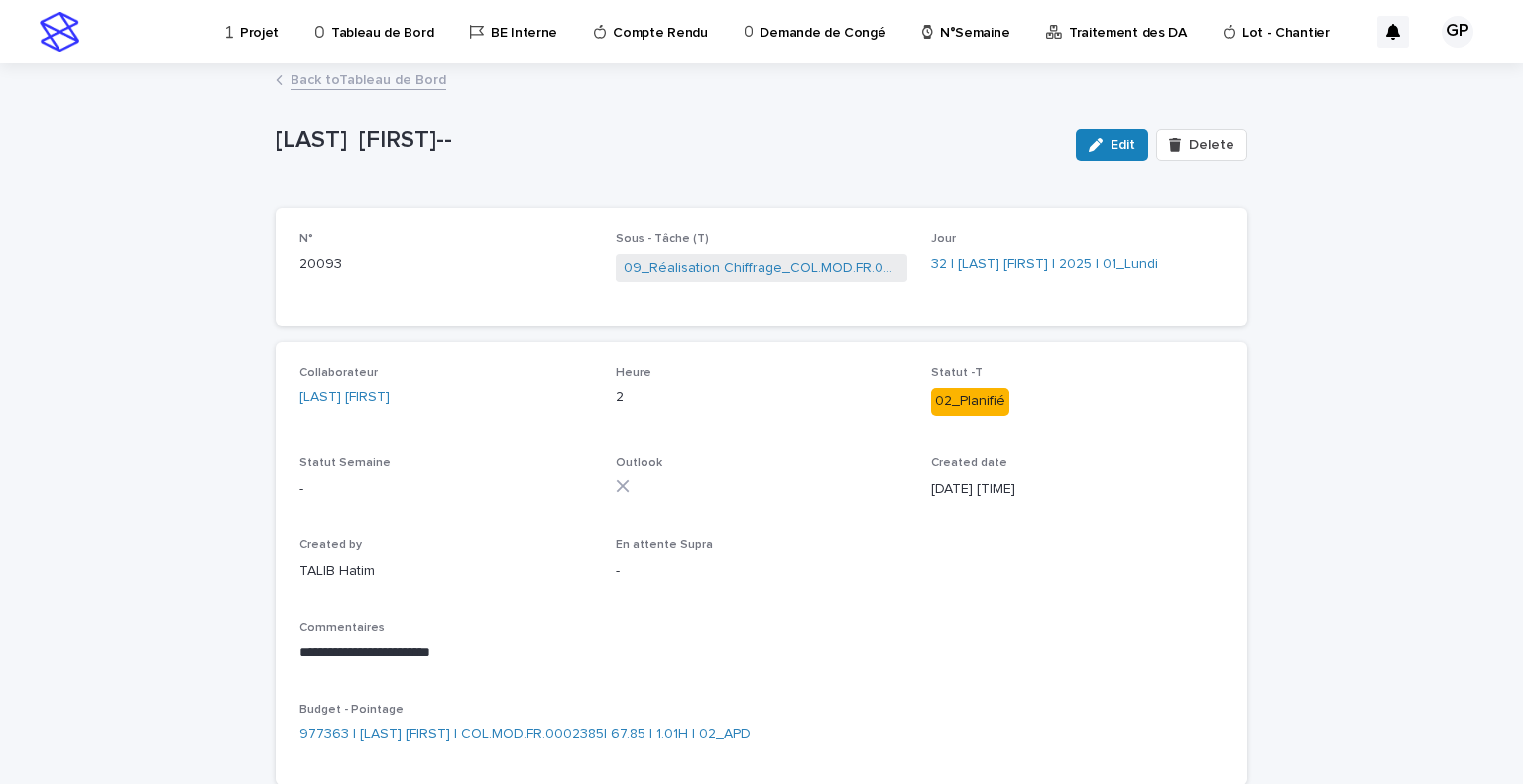 scroll, scrollTop: 99, scrollLeft: 0, axis: vertical 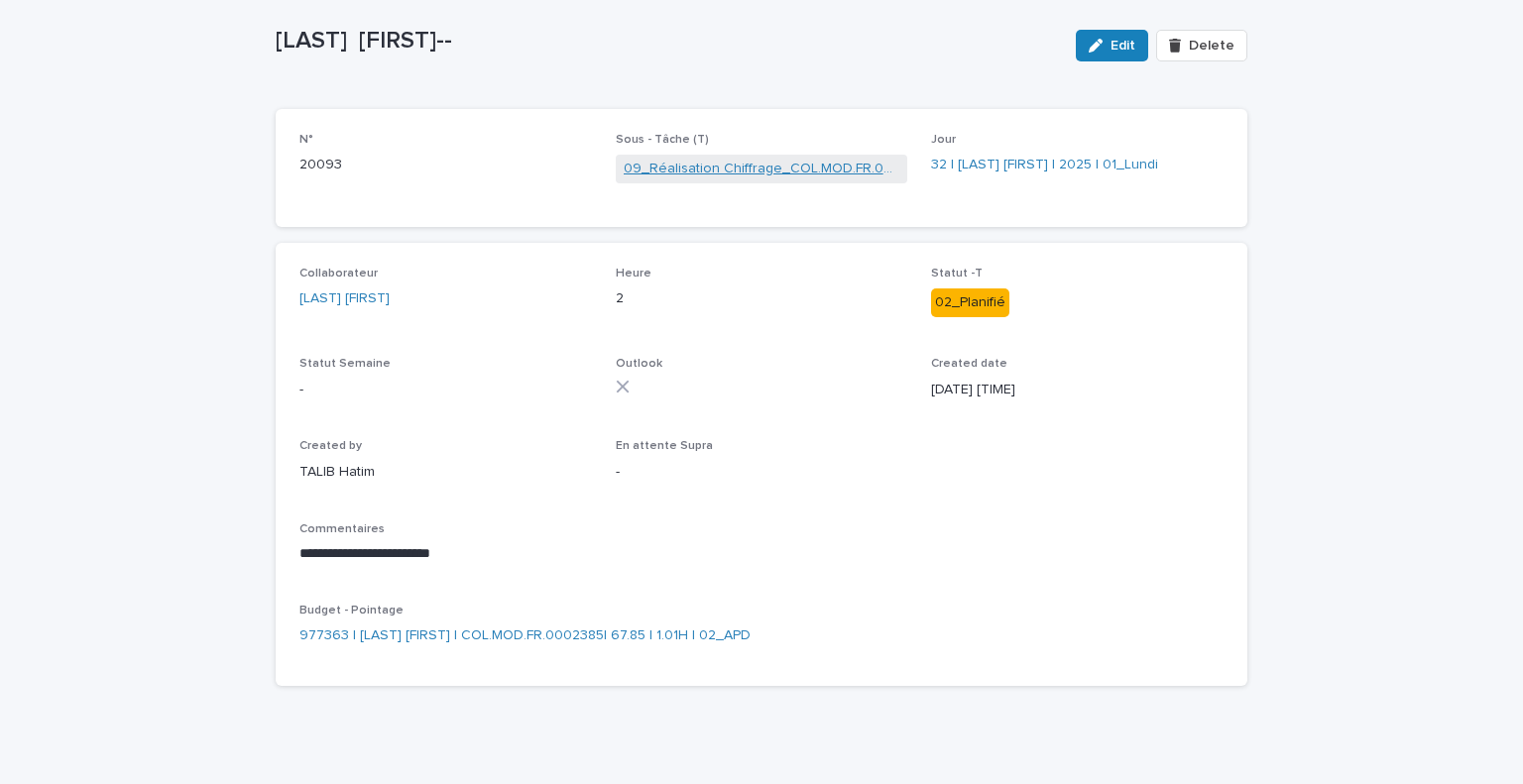 click on "09_Réalisation Chiffrage_COL.MOD.FR.0002385" at bounding box center [762, 168] 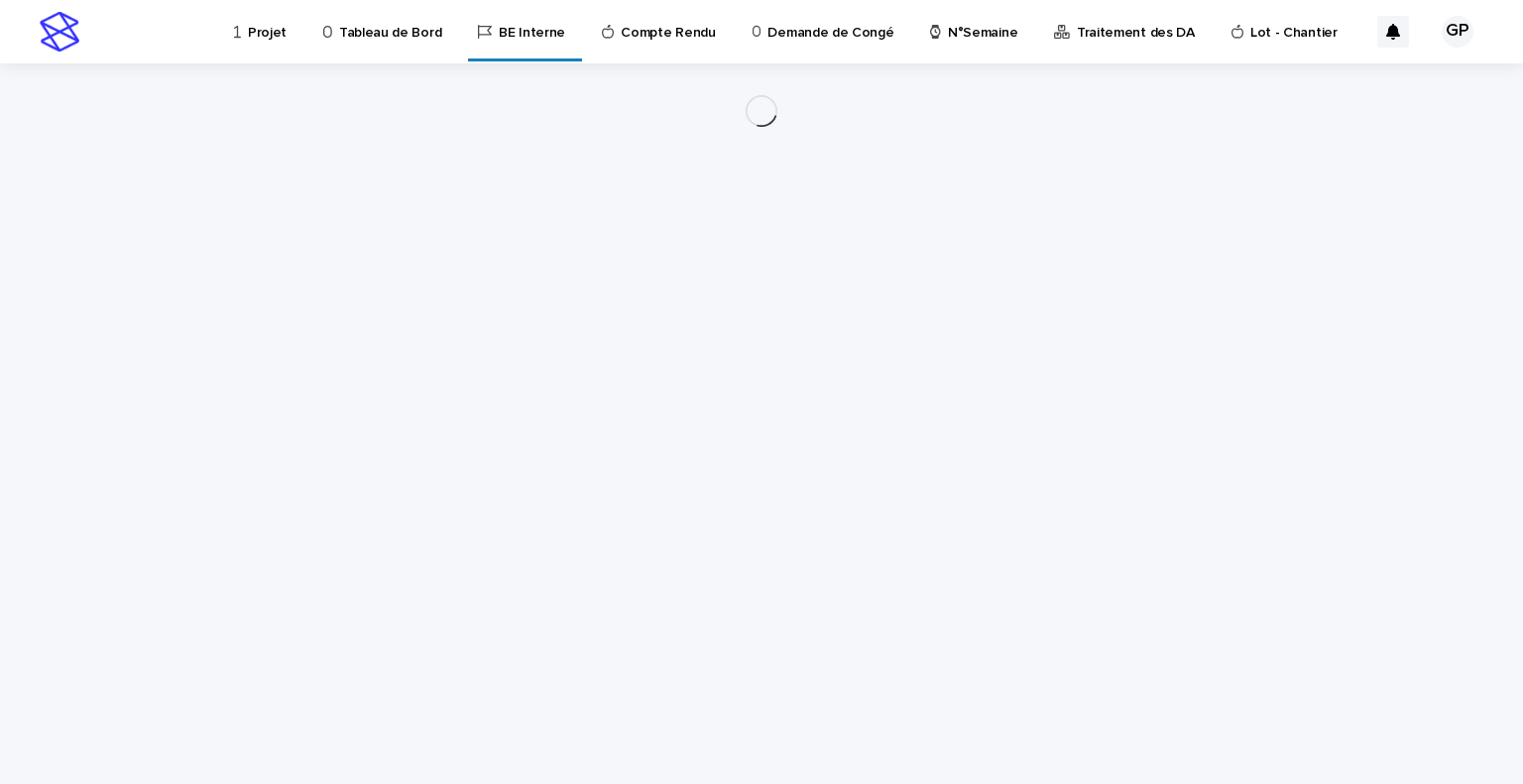 scroll, scrollTop: 0, scrollLeft: 0, axis: both 